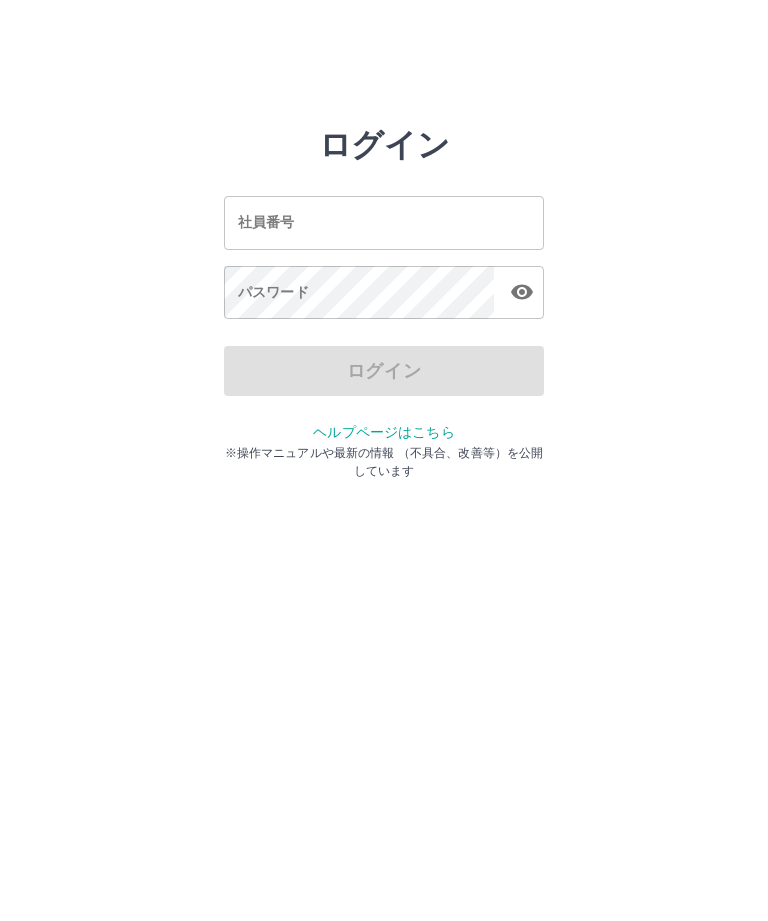 scroll, scrollTop: 0, scrollLeft: 0, axis: both 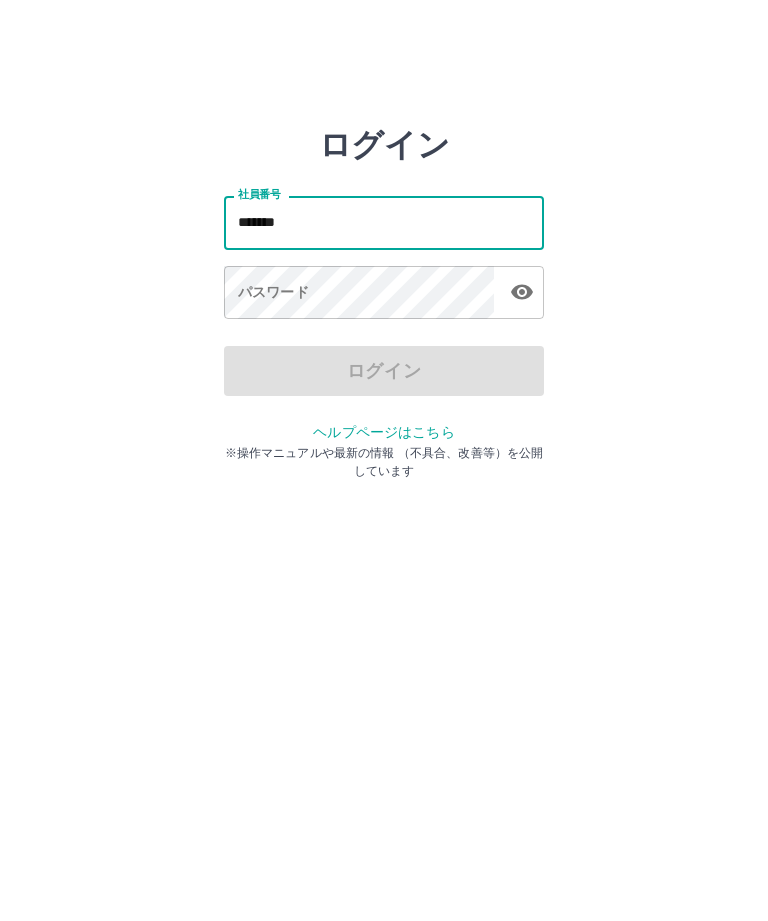 type on "*******" 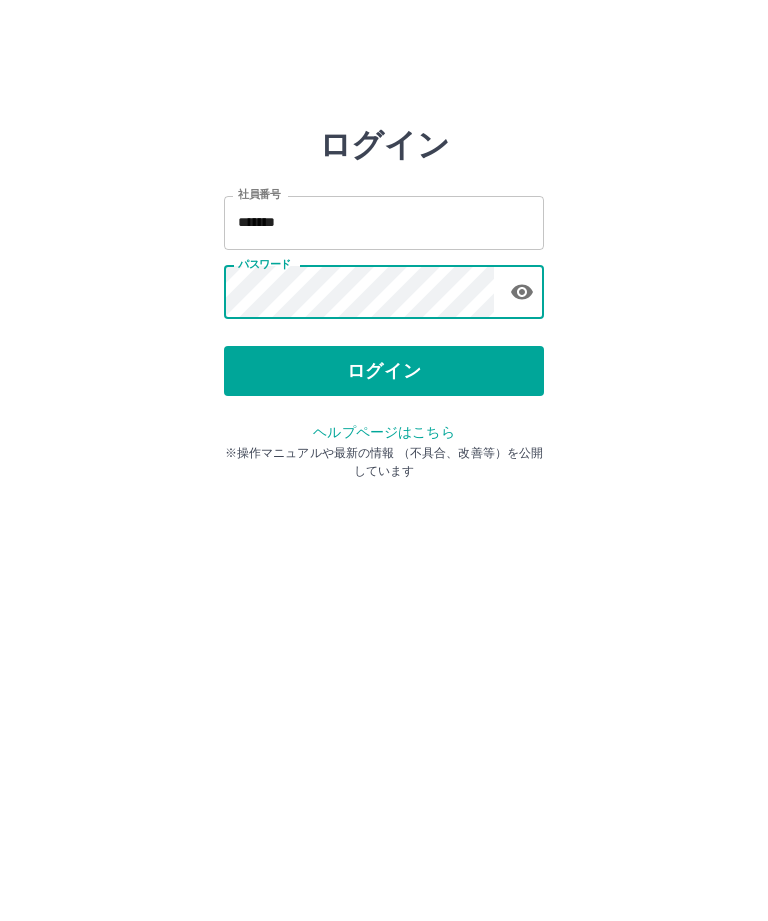 click on "ログイン" at bounding box center (384, 371) 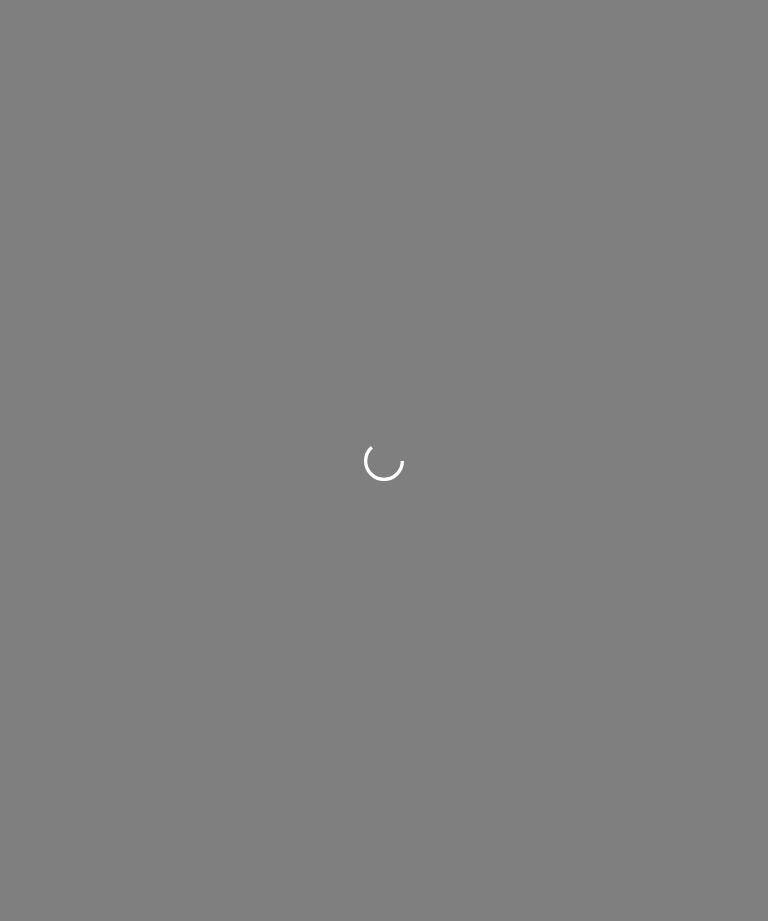 scroll, scrollTop: 0, scrollLeft: 0, axis: both 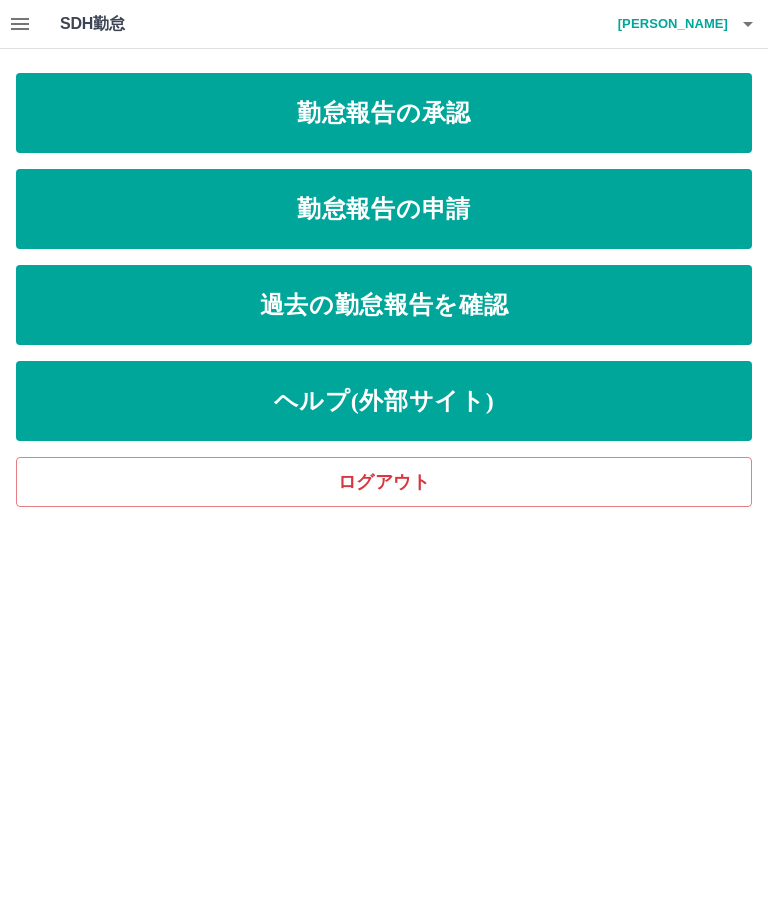 click on "勤怠報告の申請" at bounding box center (384, 209) 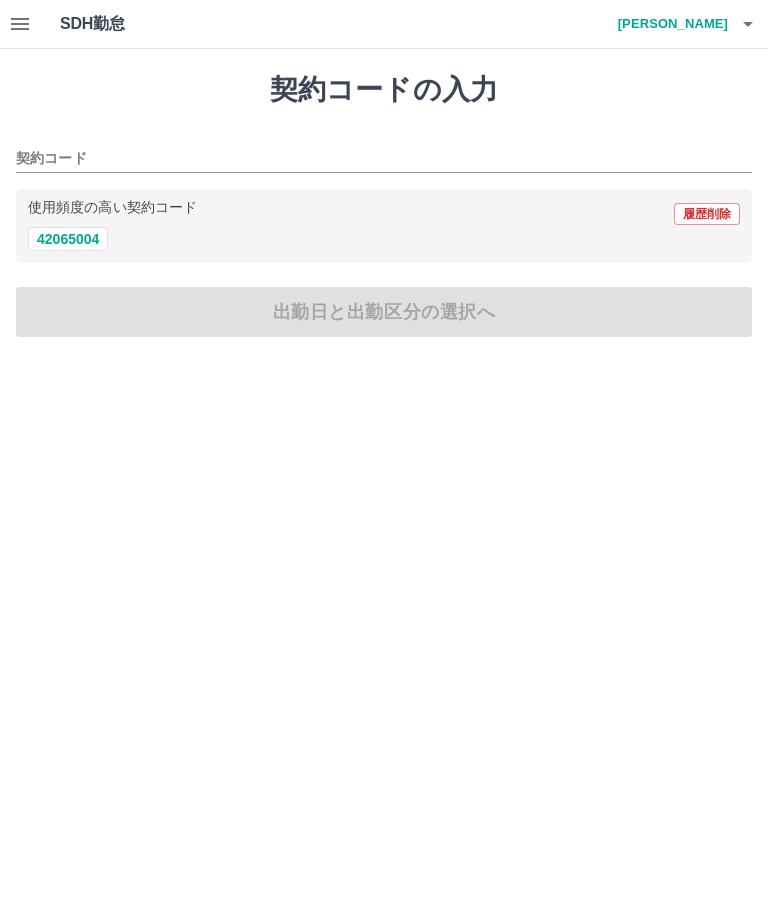 click on "42065004" at bounding box center [68, 239] 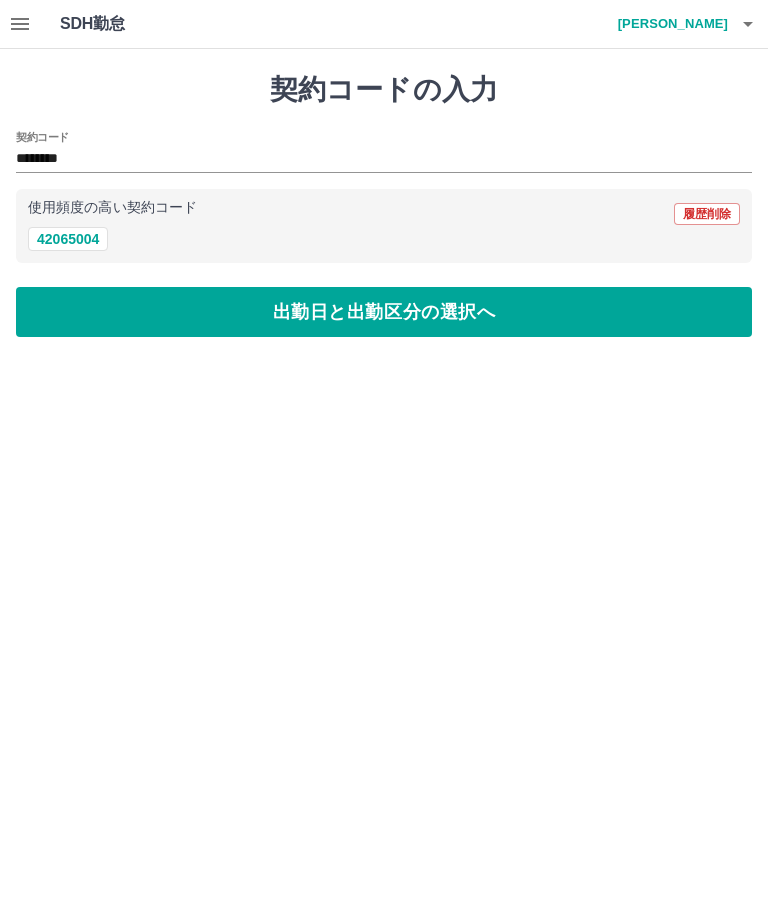 click on "出勤日と出勤区分の選択へ" at bounding box center [384, 312] 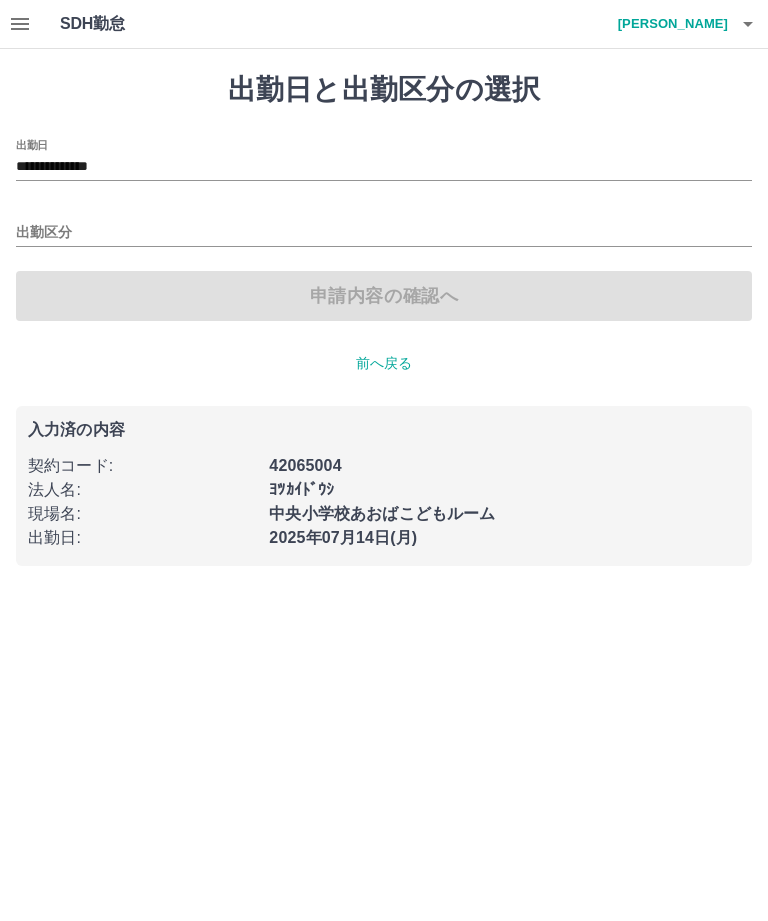 click on "**********" at bounding box center [384, 167] 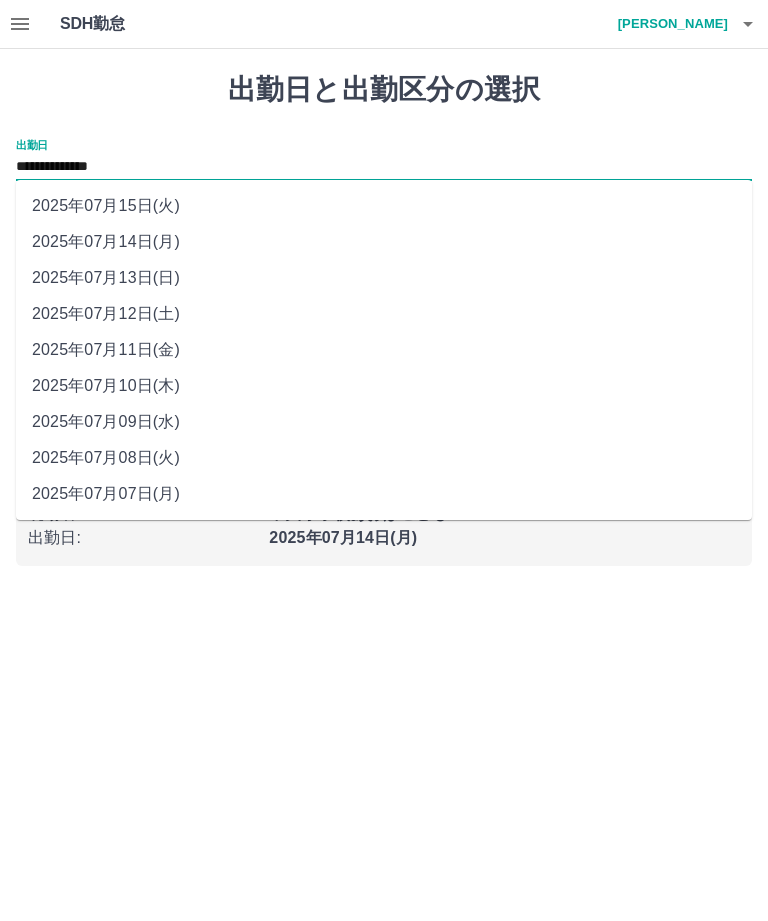 click on "2025年07月11日(金)" at bounding box center (384, 350) 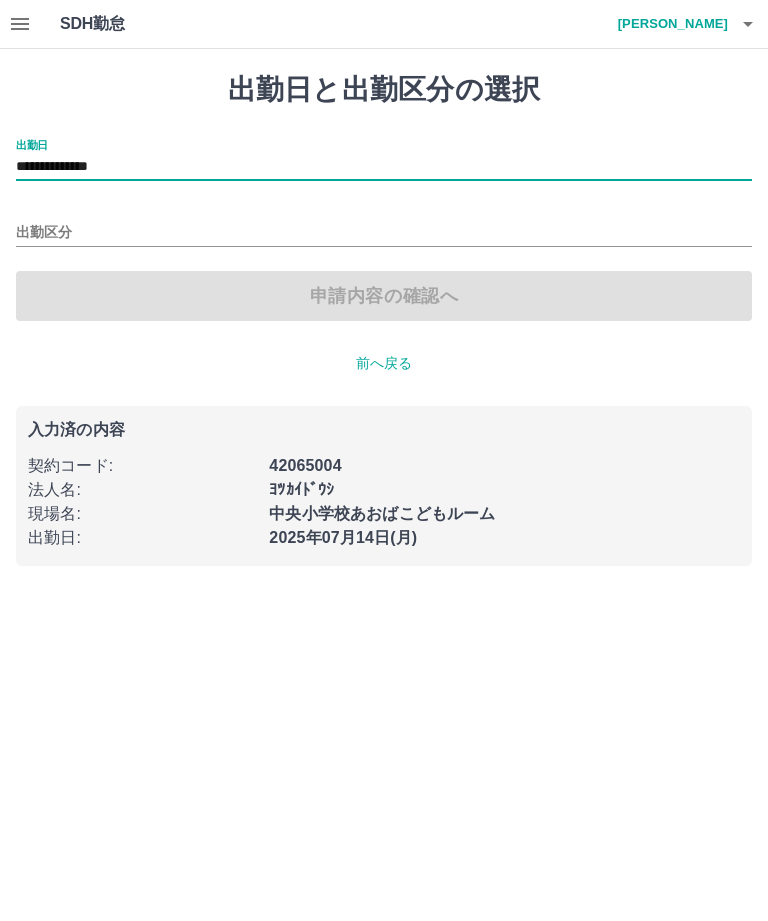 click on "**********" at bounding box center [384, 167] 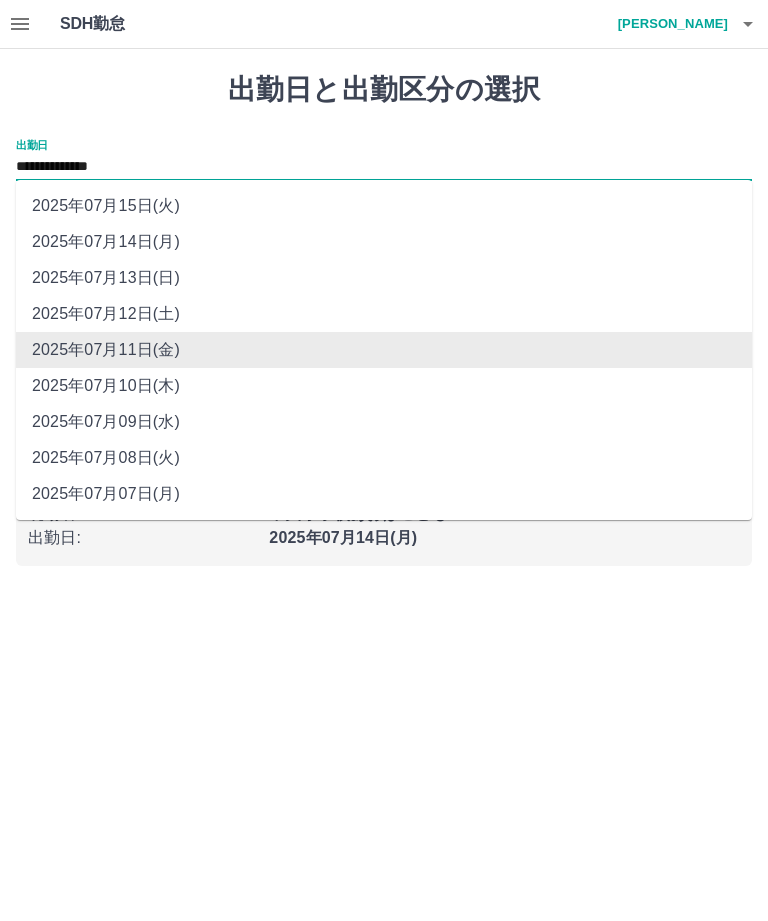 click on "**********" at bounding box center [384, 167] 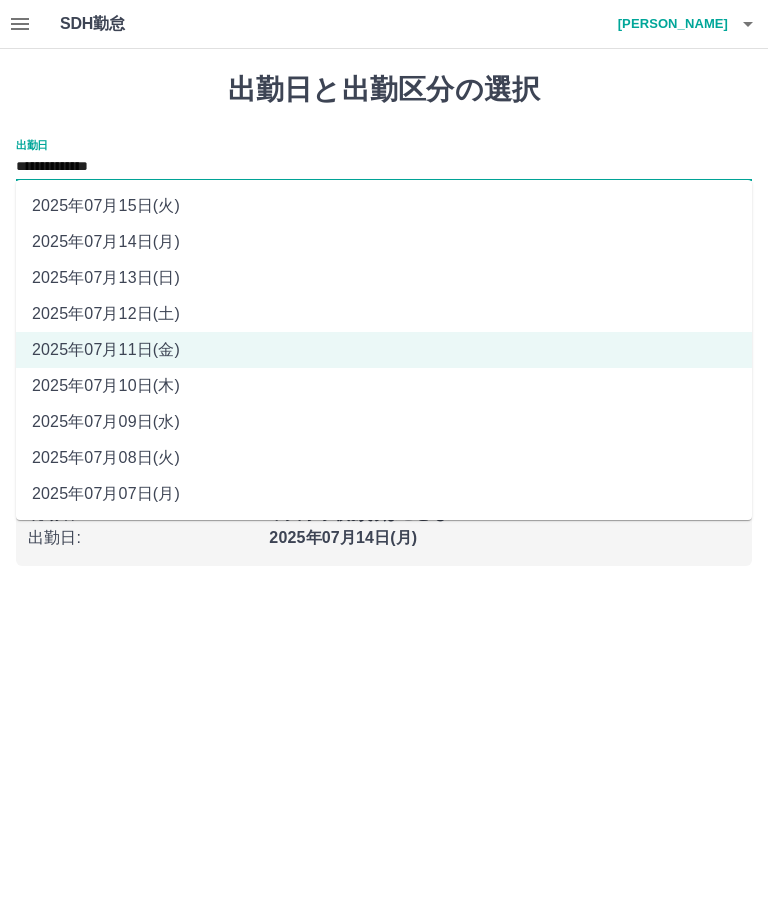 click on "**********" at bounding box center (384, 160) 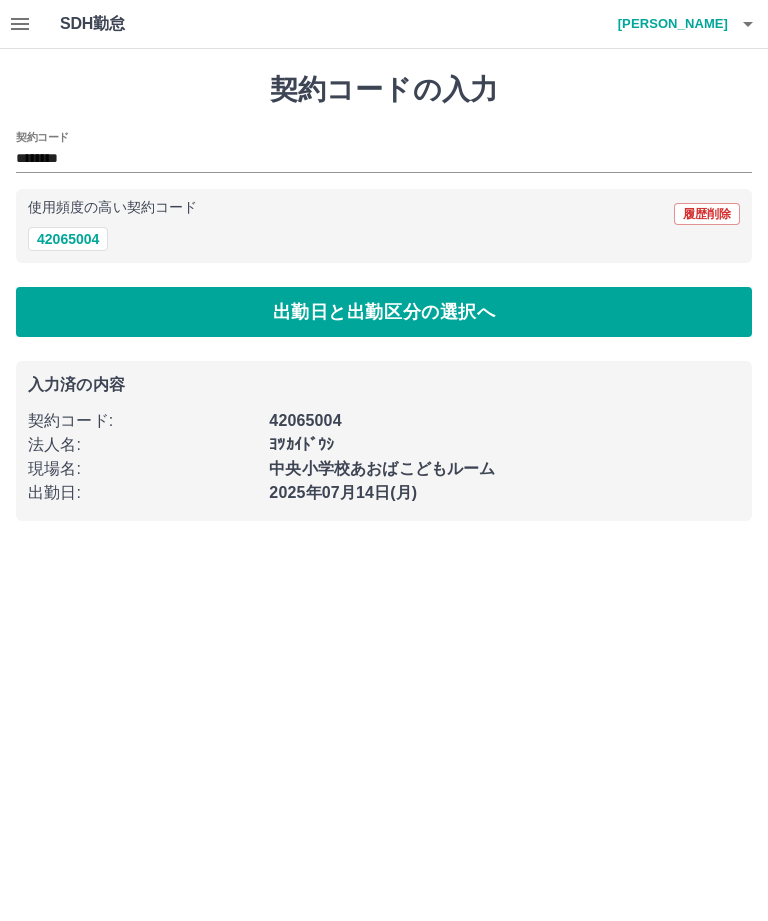 click on "出勤日と出勤区分の選択へ" at bounding box center [384, 312] 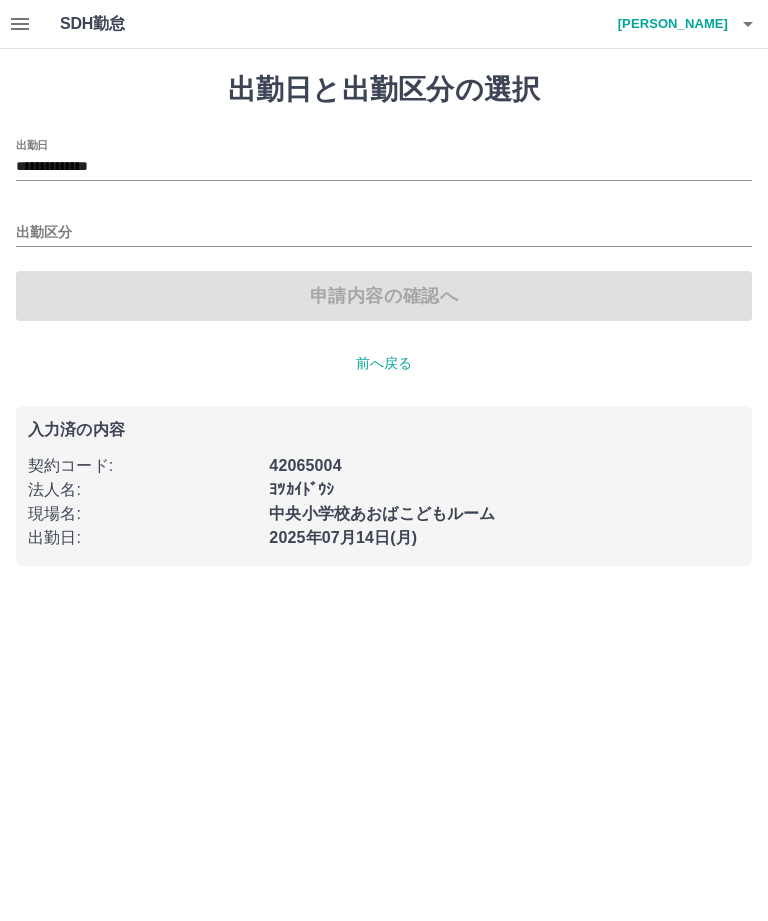 click on "**********" at bounding box center [384, 167] 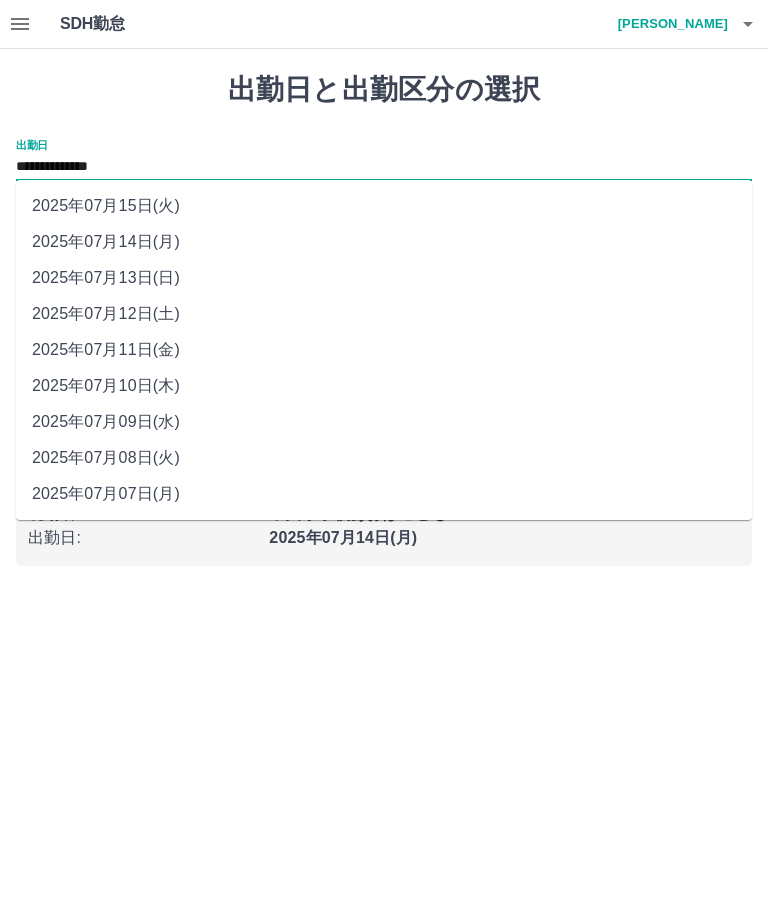 click on "2025年07月11日(金)" at bounding box center (384, 350) 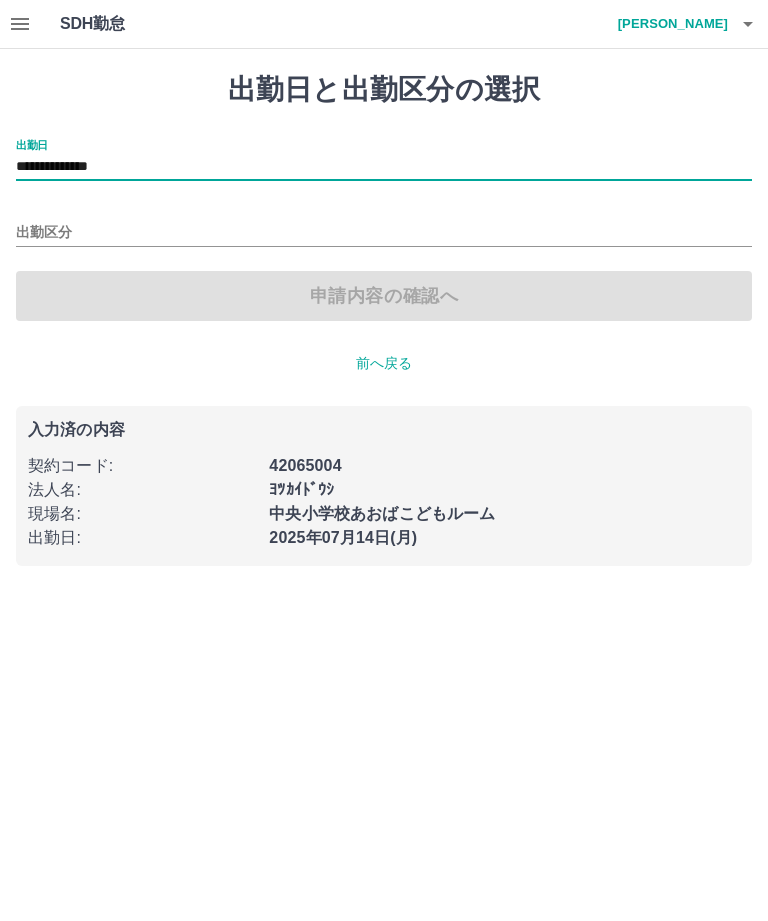 click on "出勤区分" at bounding box center (384, 233) 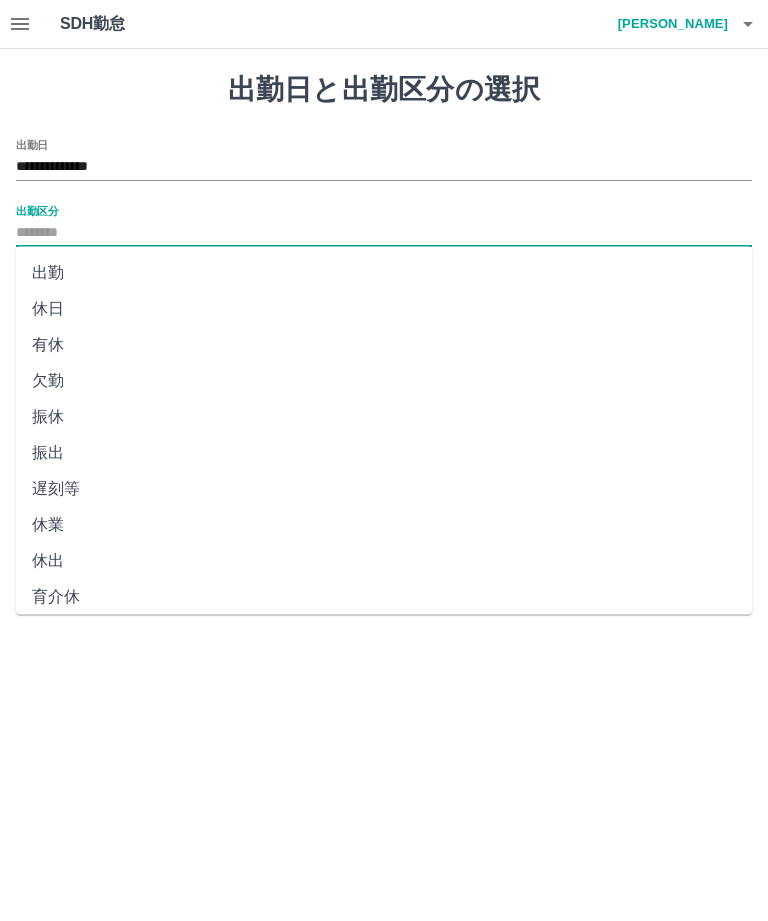 click on "出勤" at bounding box center [384, 273] 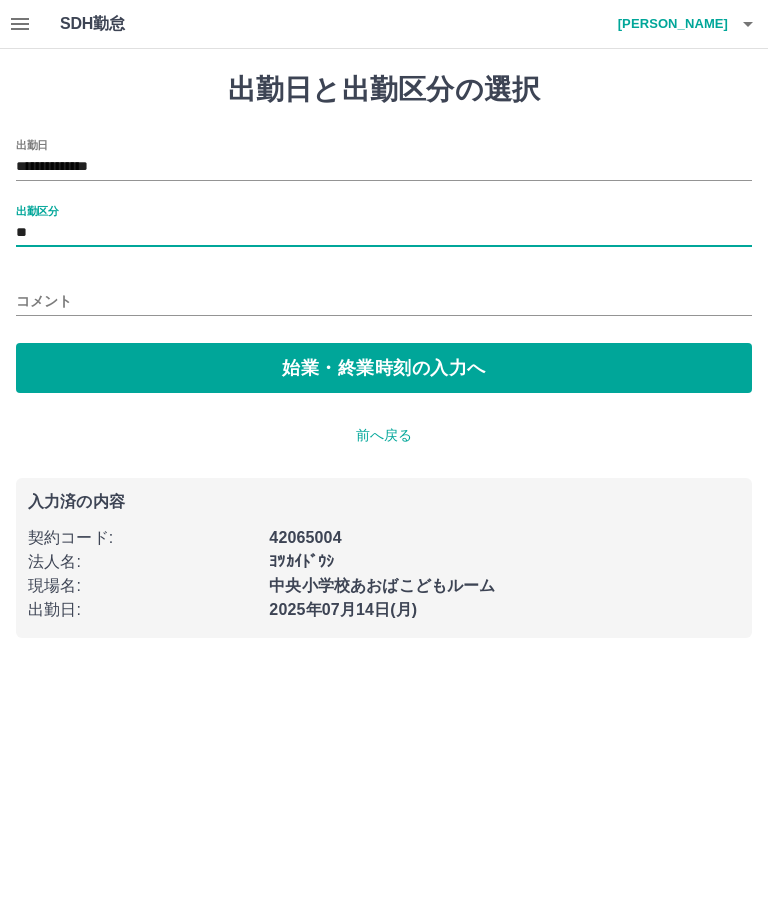 click on "始業・終業時刻の入力へ" at bounding box center [384, 368] 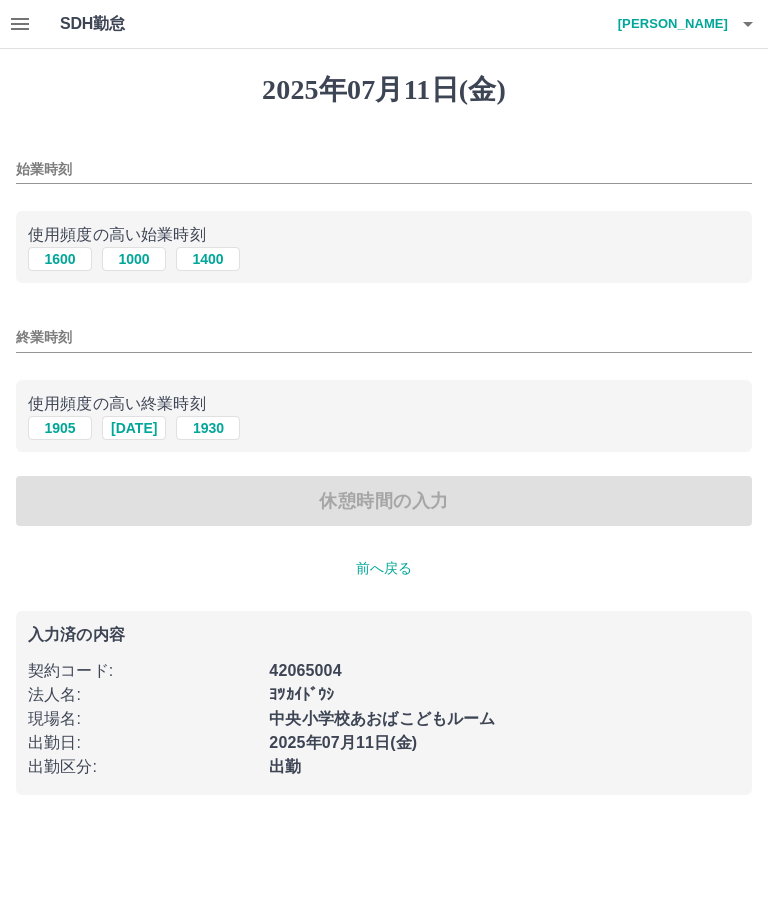 click on "1000" at bounding box center [134, 259] 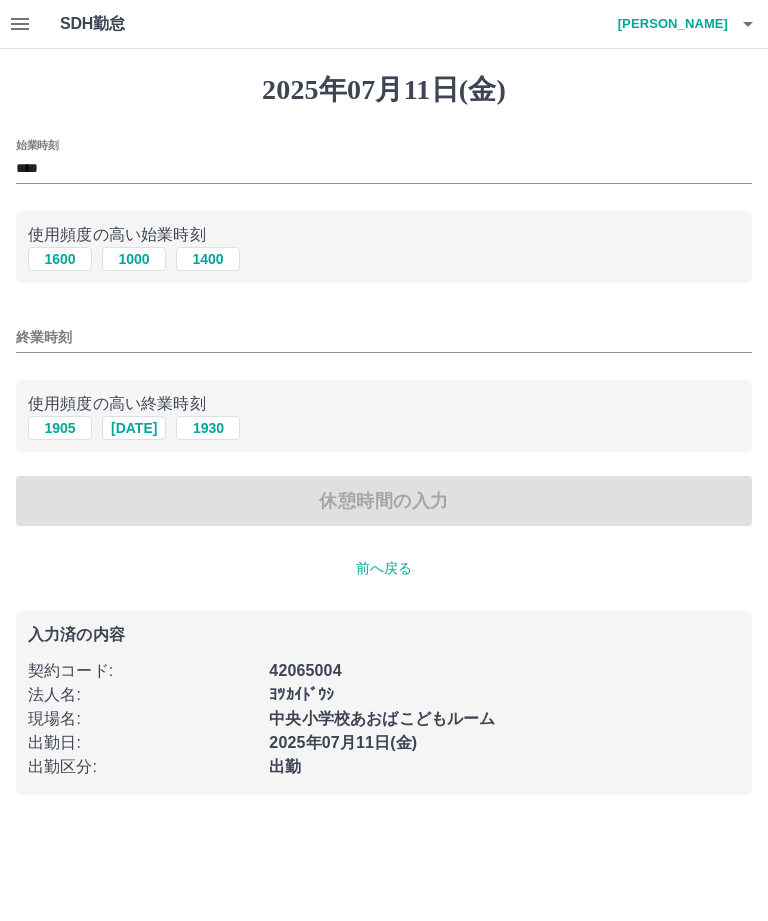 click on "1905" at bounding box center [60, 428] 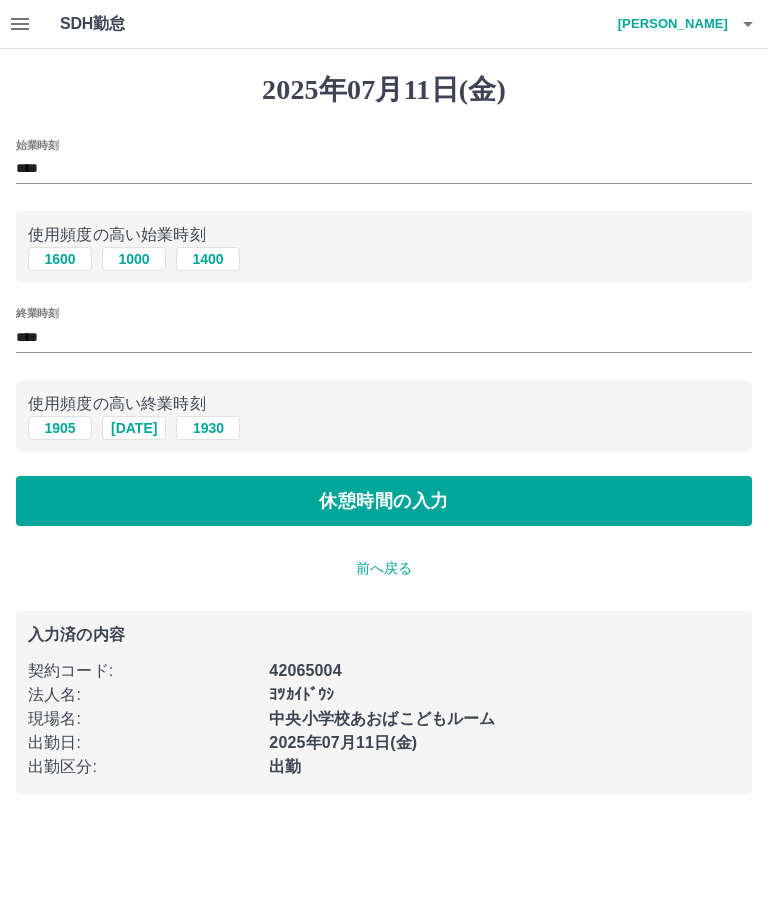 click on "休憩時間の入力" at bounding box center (384, 501) 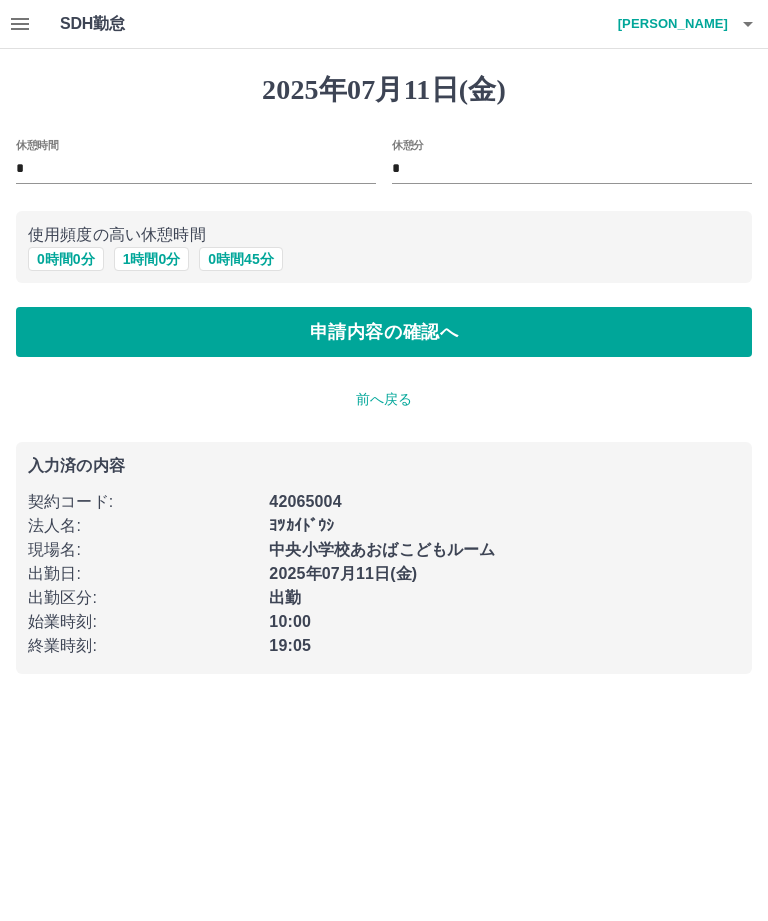 click on "1 時間 0 分" at bounding box center [152, 259] 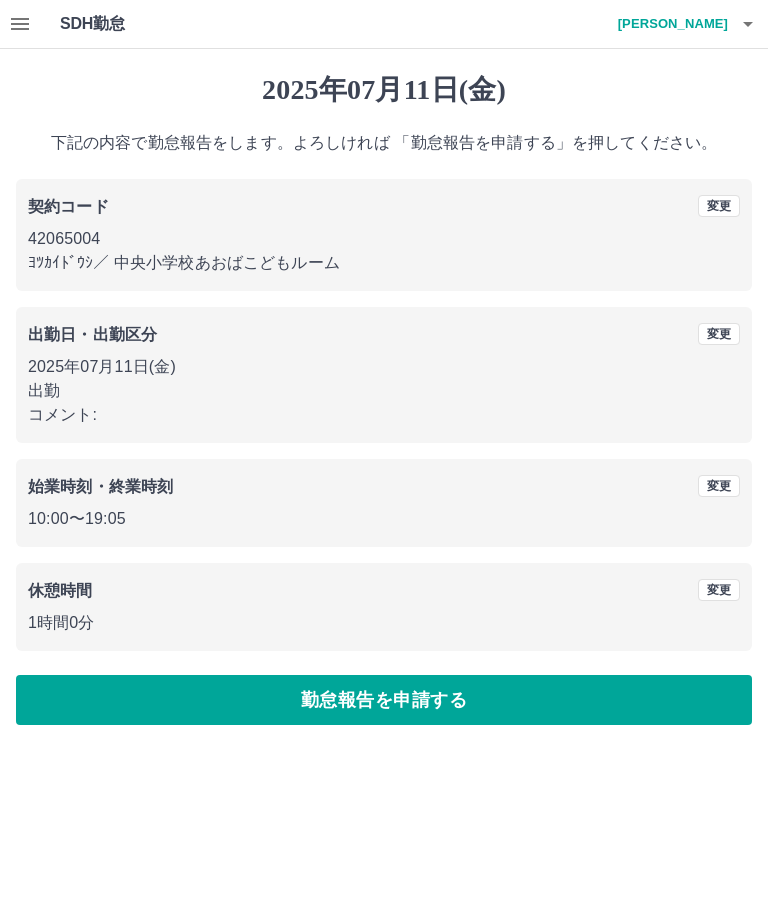 click on "勤怠報告を申請する" at bounding box center [384, 700] 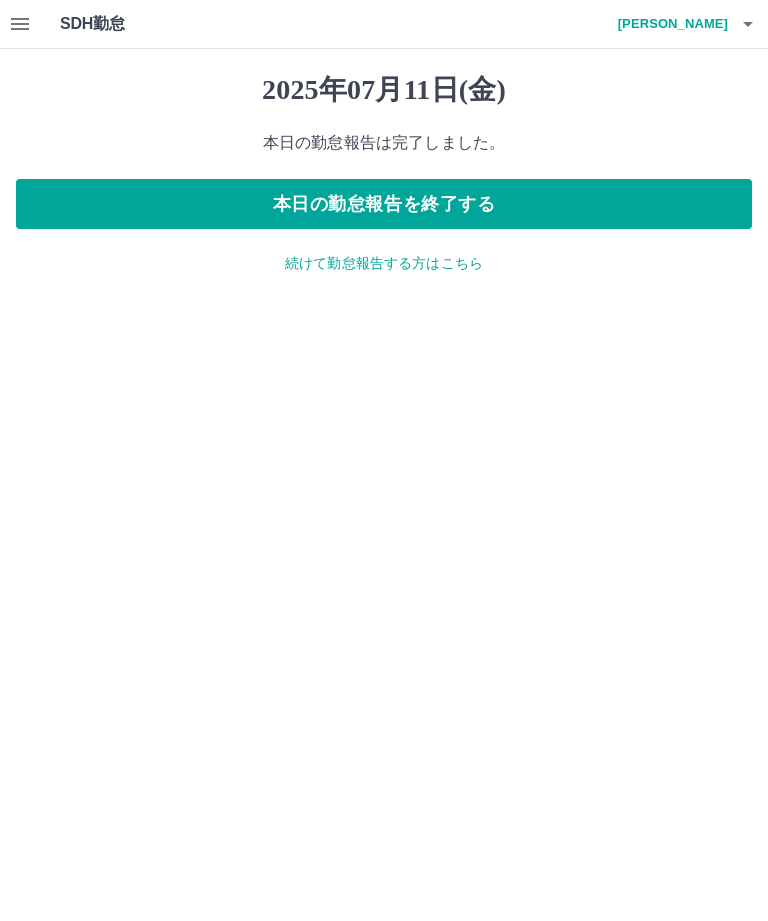 click on "続けて勤怠報告する方はこちら" at bounding box center [384, 263] 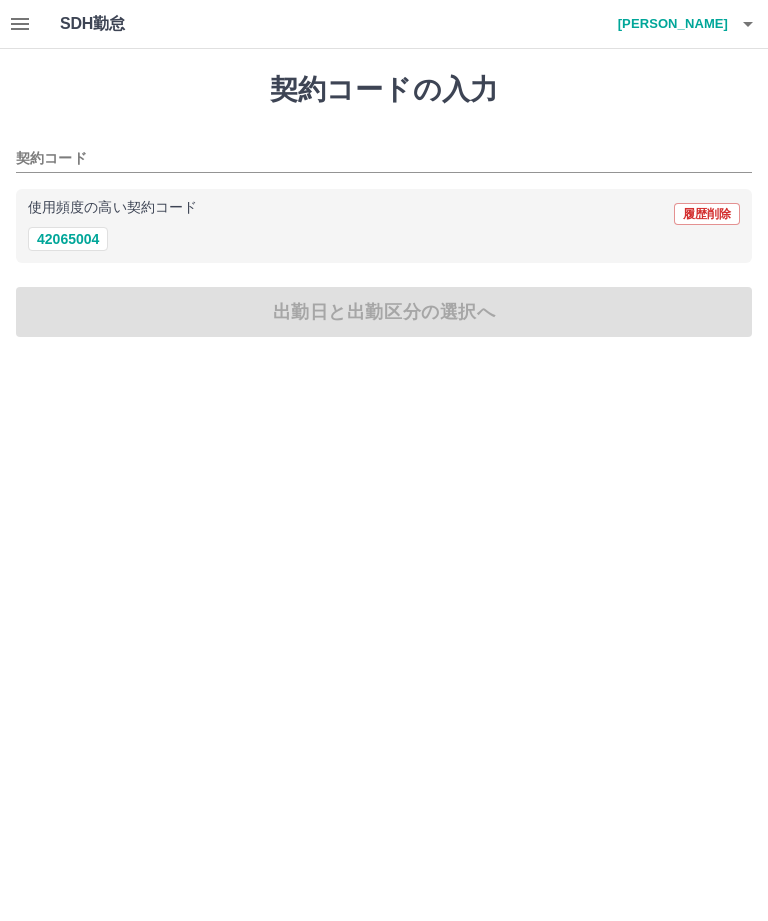 click on "42065004" at bounding box center [68, 239] 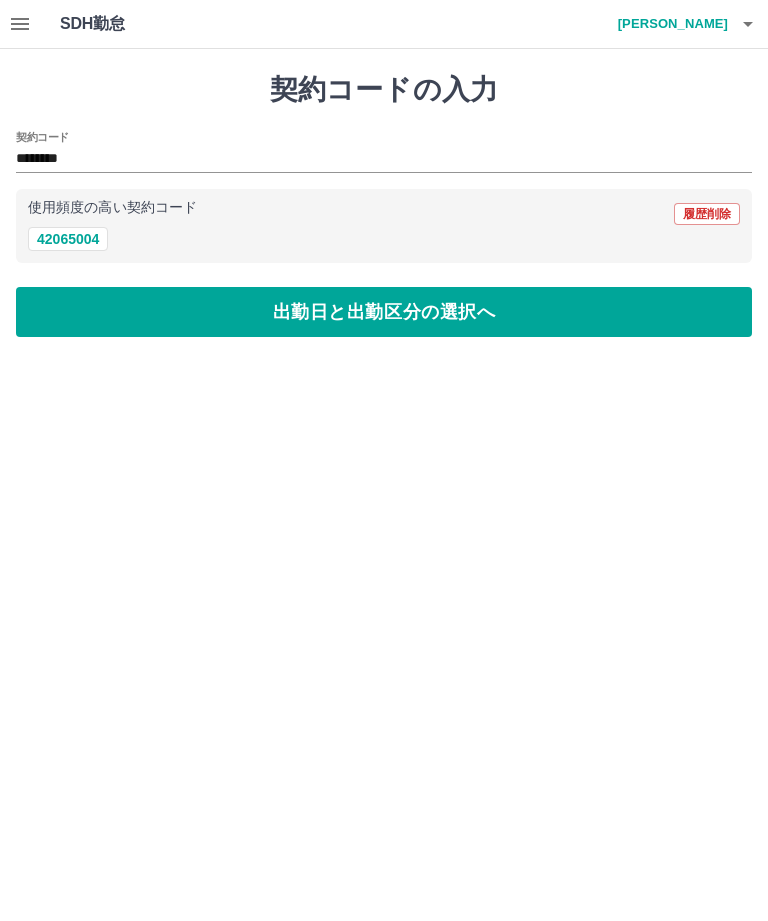 click on "出勤日と出勤区分の選択へ" at bounding box center (384, 312) 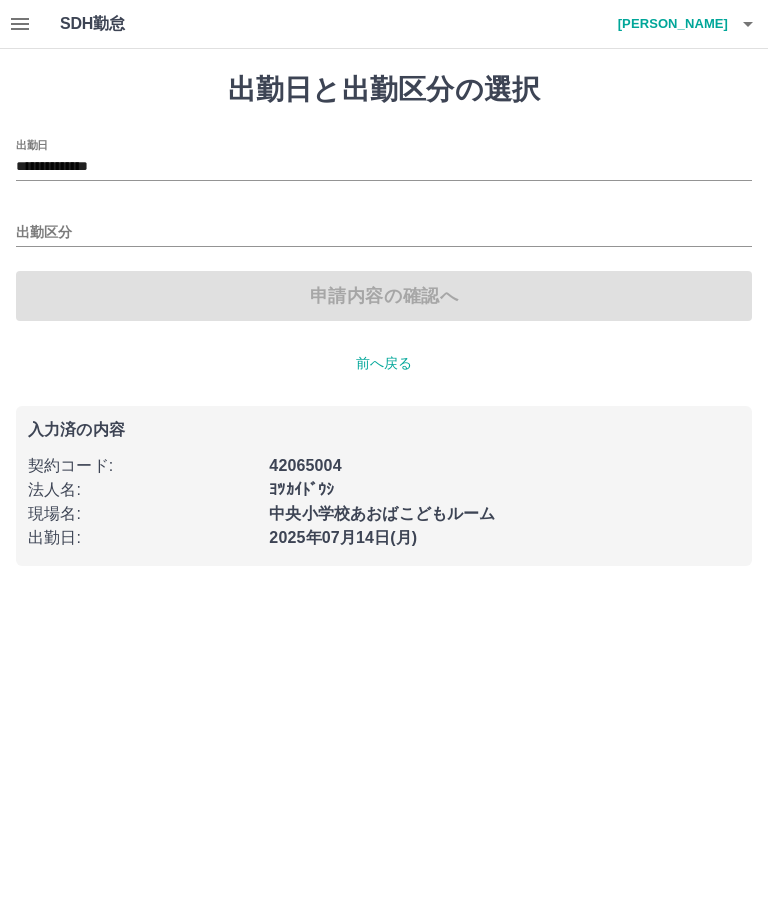 click on "**********" at bounding box center [384, 167] 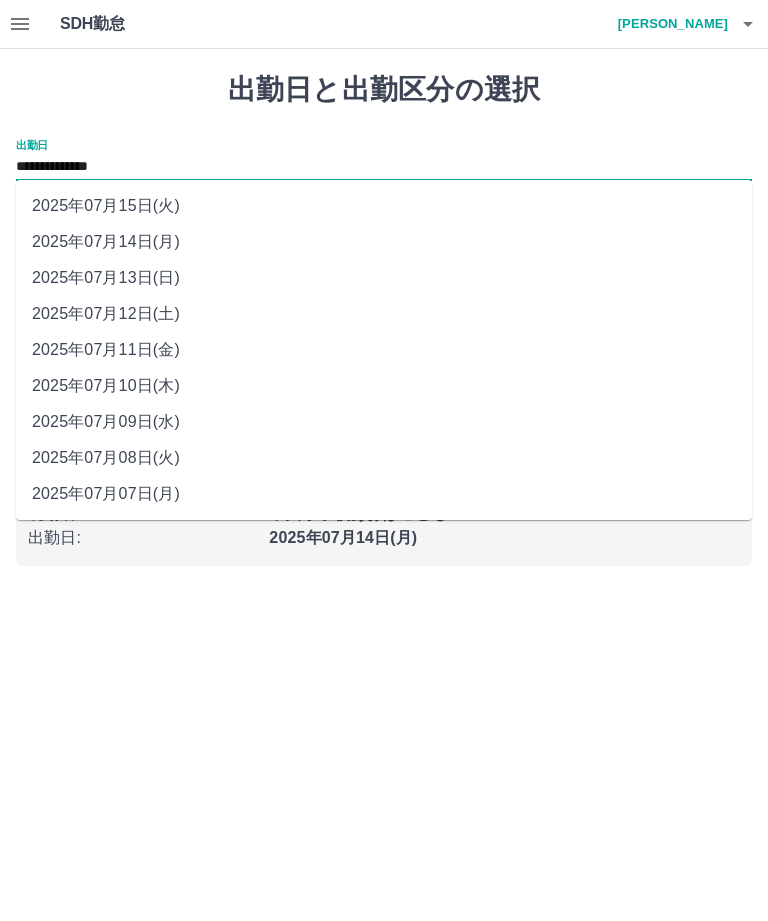 click on "2025年07月12日(土)" at bounding box center (384, 314) 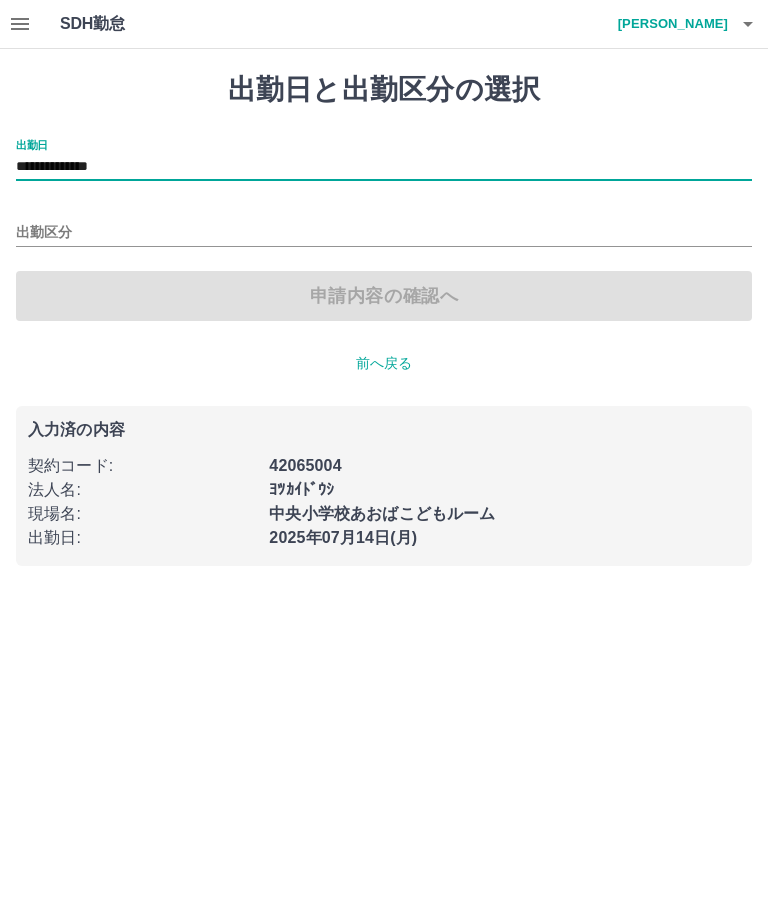 click on "出勤区分" at bounding box center (384, 233) 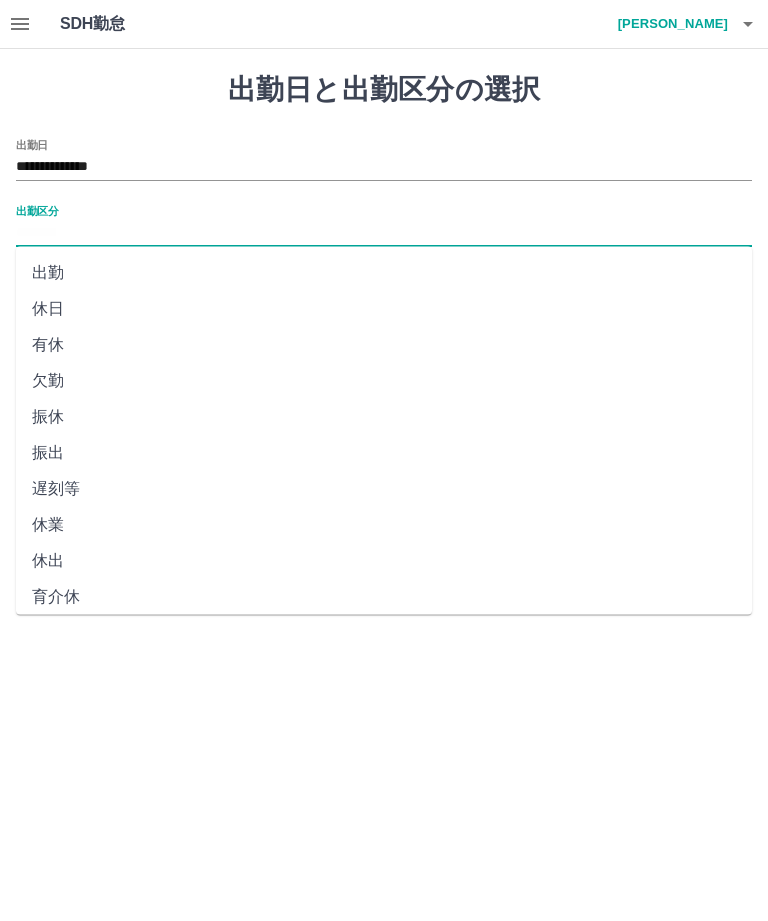 click on "休日" at bounding box center (384, 309) 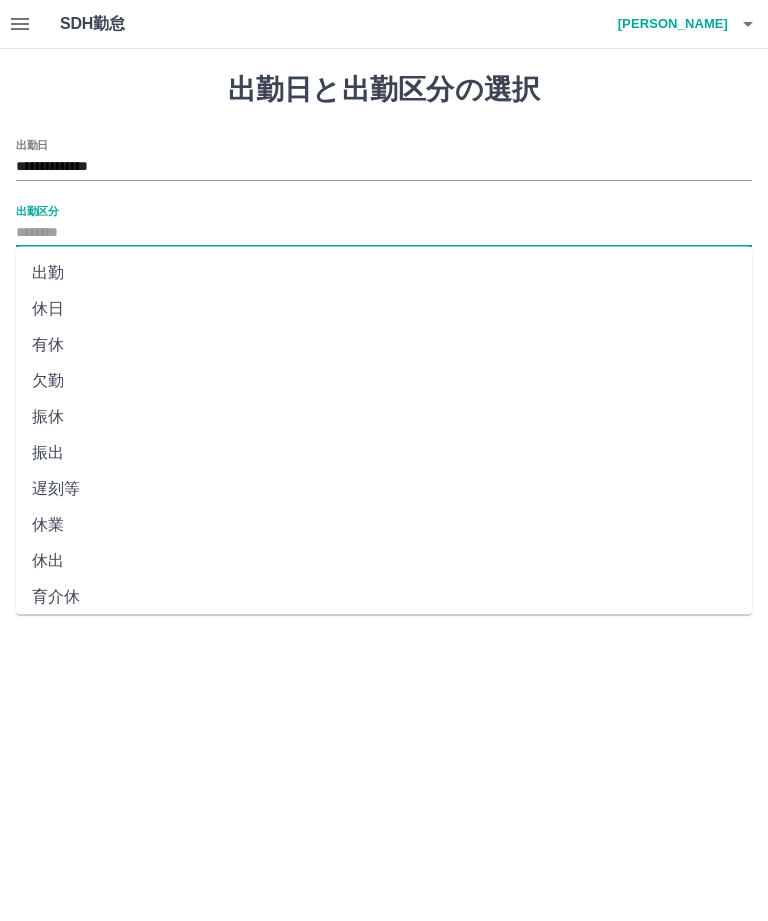 type on "**" 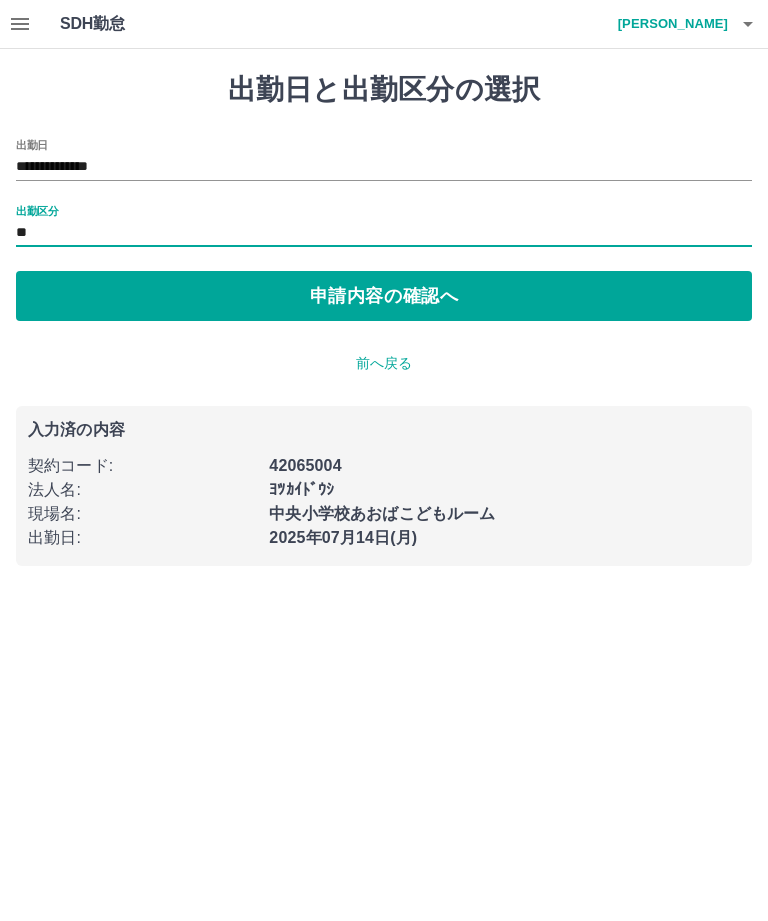 click on "申請内容の確認へ" at bounding box center (384, 296) 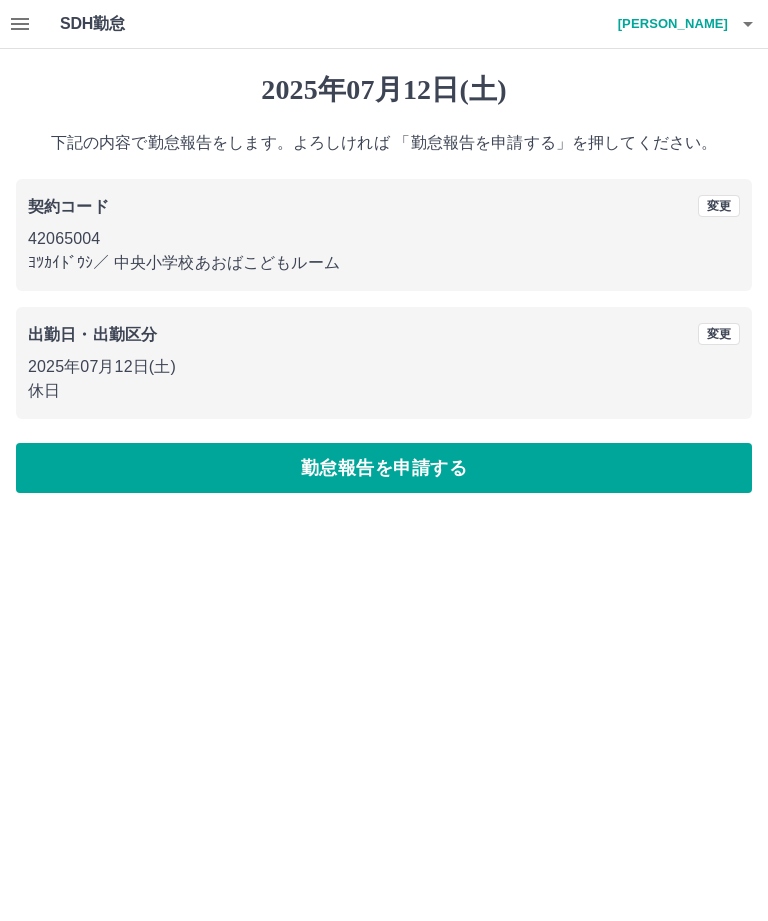click on "勤怠報告を申請する" at bounding box center (384, 468) 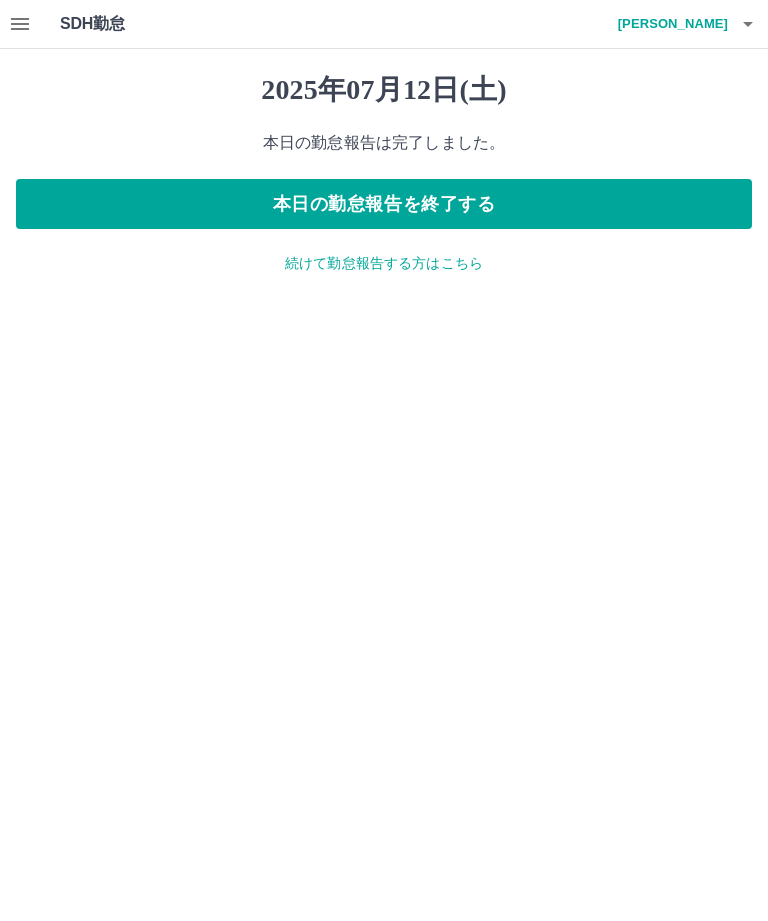 click on "続けて勤怠報告する方はこちら" at bounding box center (384, 263) 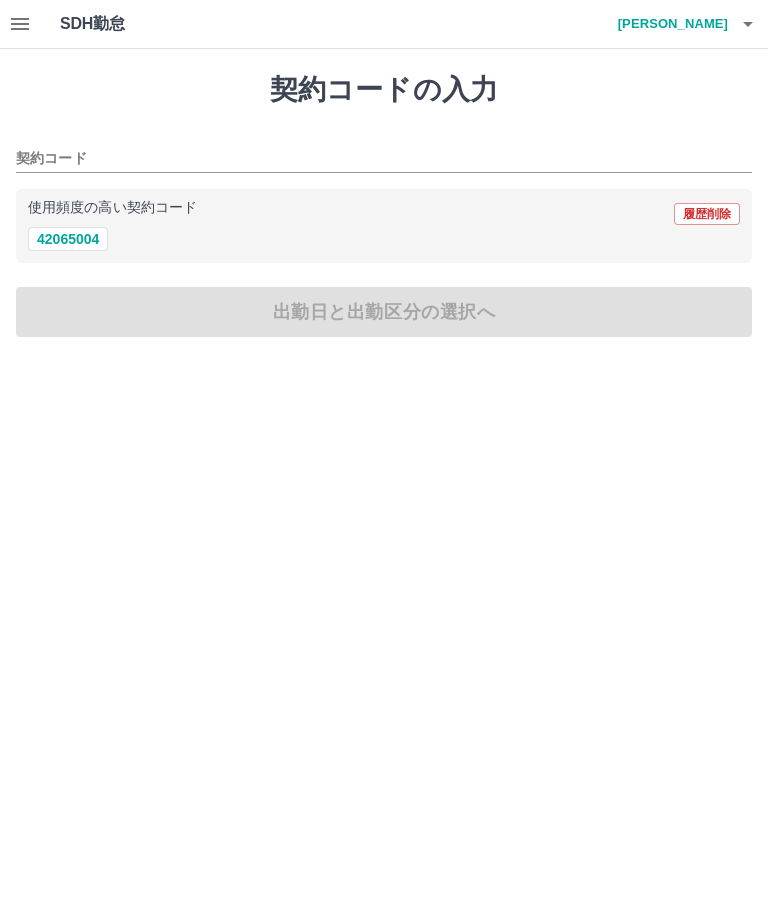 click on "42065004" at bounding box center [68, 239] 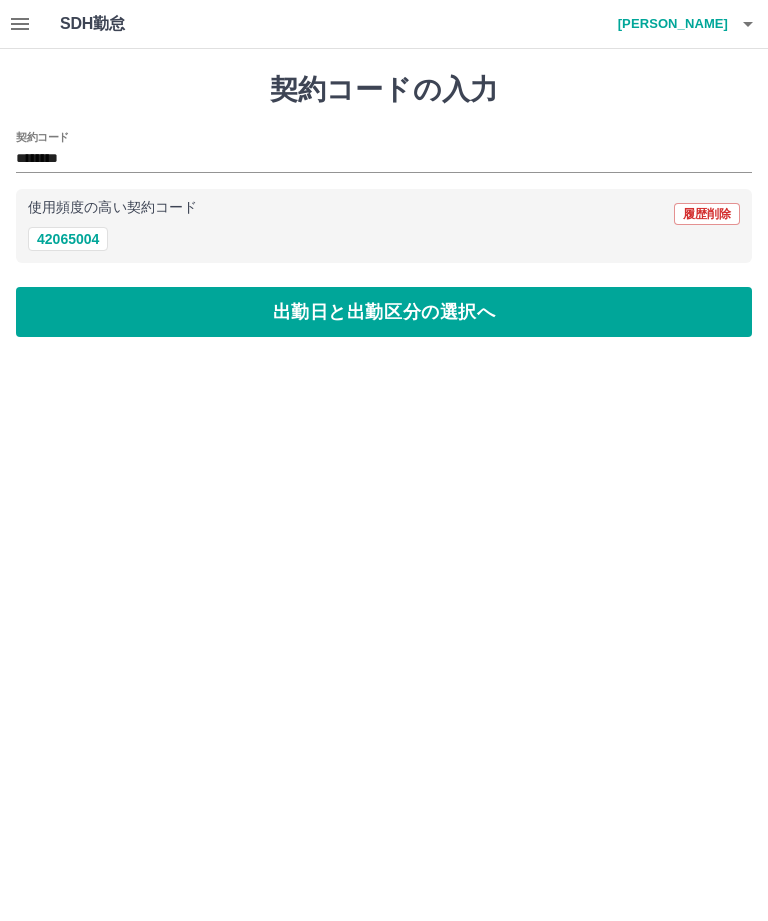 click on "出勤日と出勤区分の選択へ" at bounding box center [384, 312] 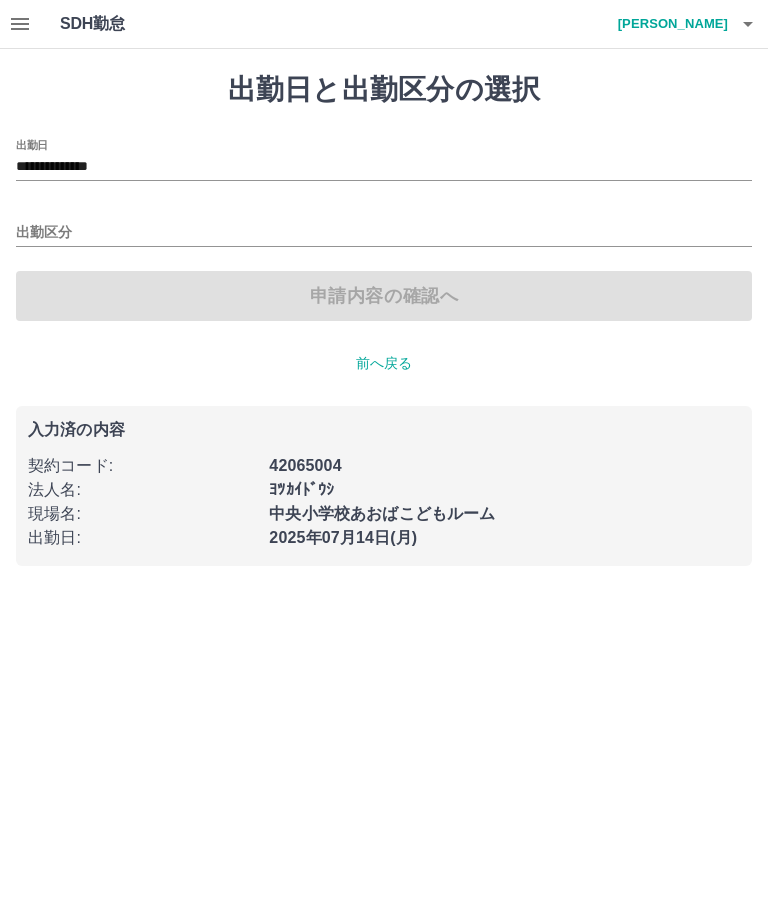 click on "出勤区分" at bounding box center (384, 233) 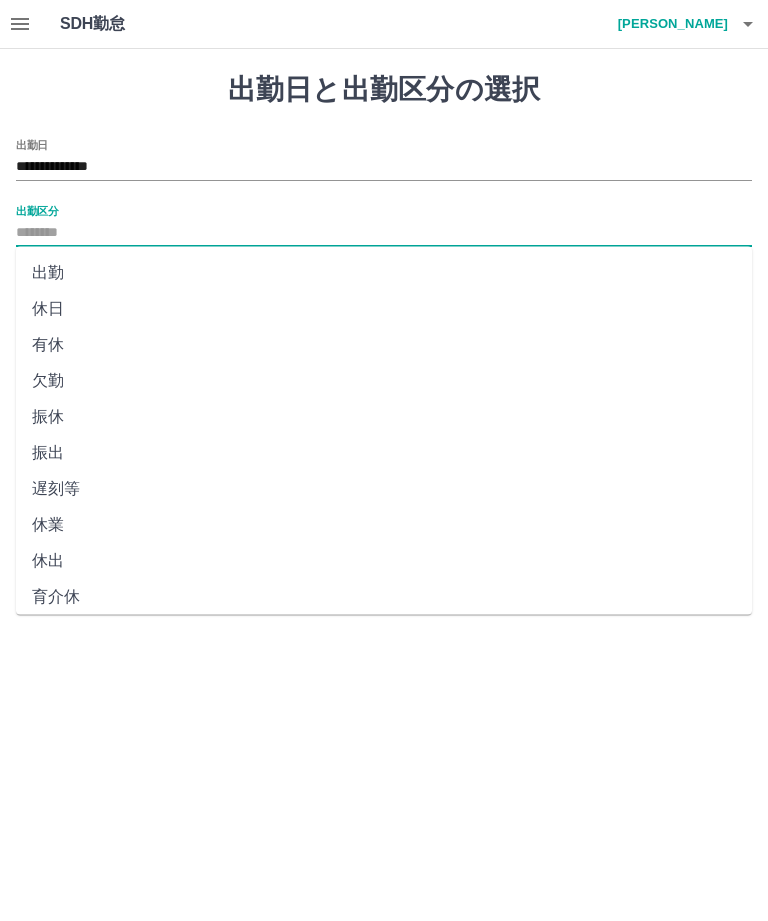 click on "**********" at bounding box center (384, 167) 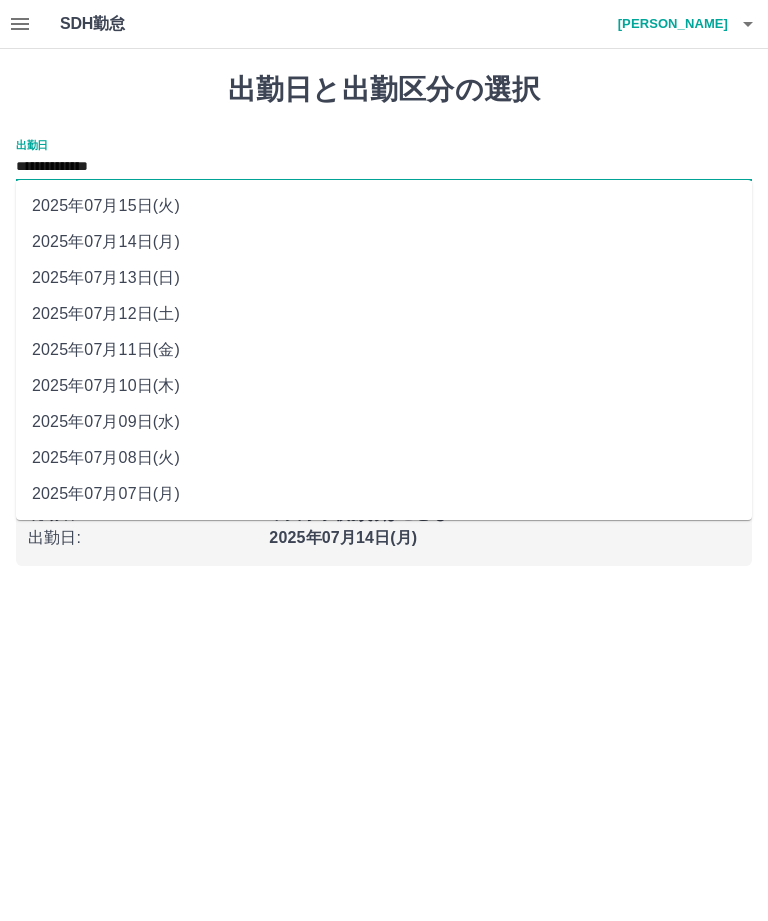 click on "2025年07月13日(日)" at bounding box center (384, 278) 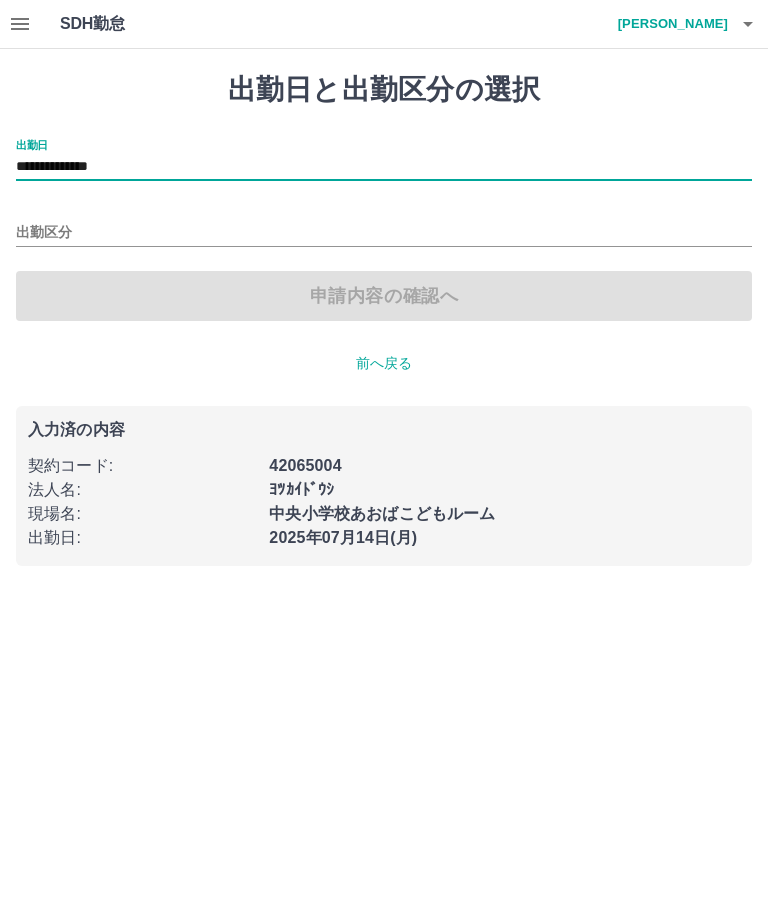 click on "出勤区分" at bounding box center (384, 233) 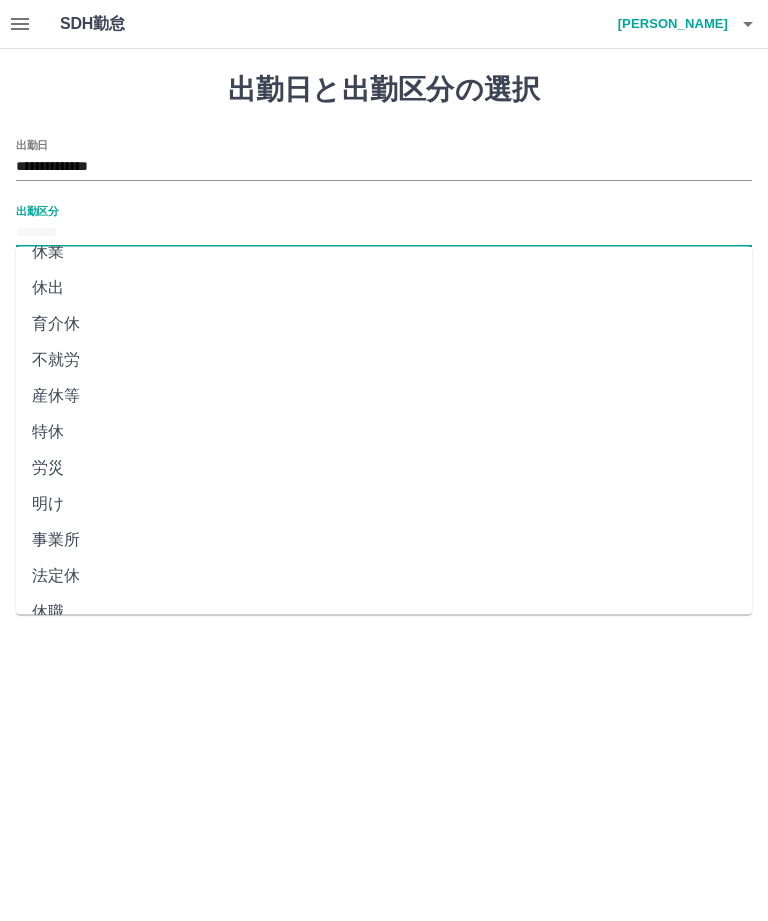scroll, scrollTop: 270, scrollLeft: 0, axis: vertical 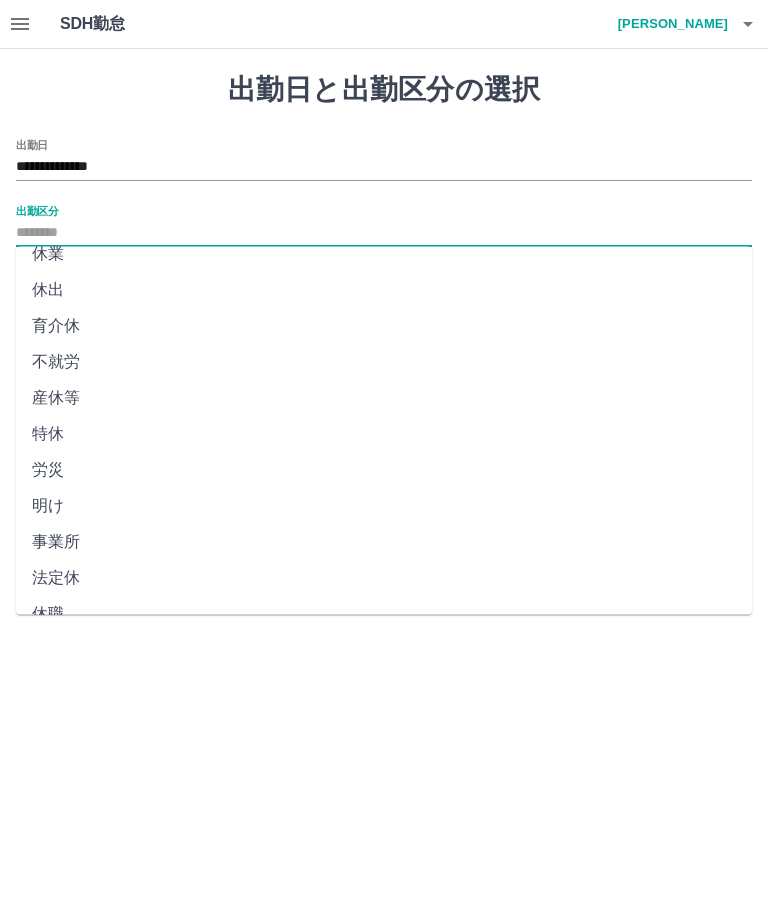 click on "法定休" at bounding box center [384, 579] 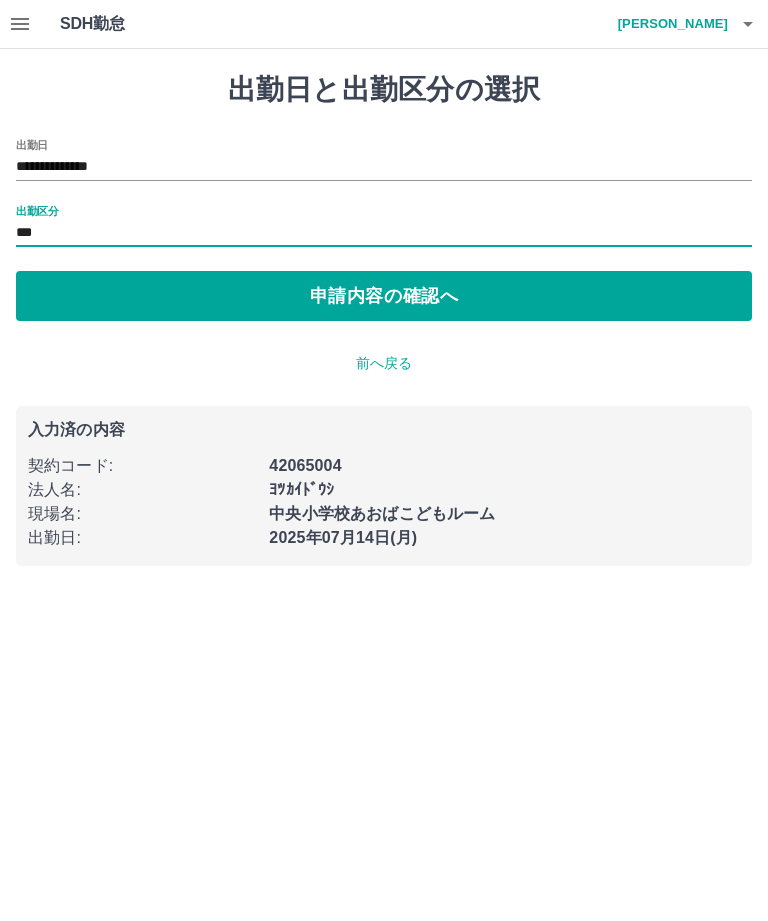 click on "申請内容の確認へ" at bounding box center (384, 296) 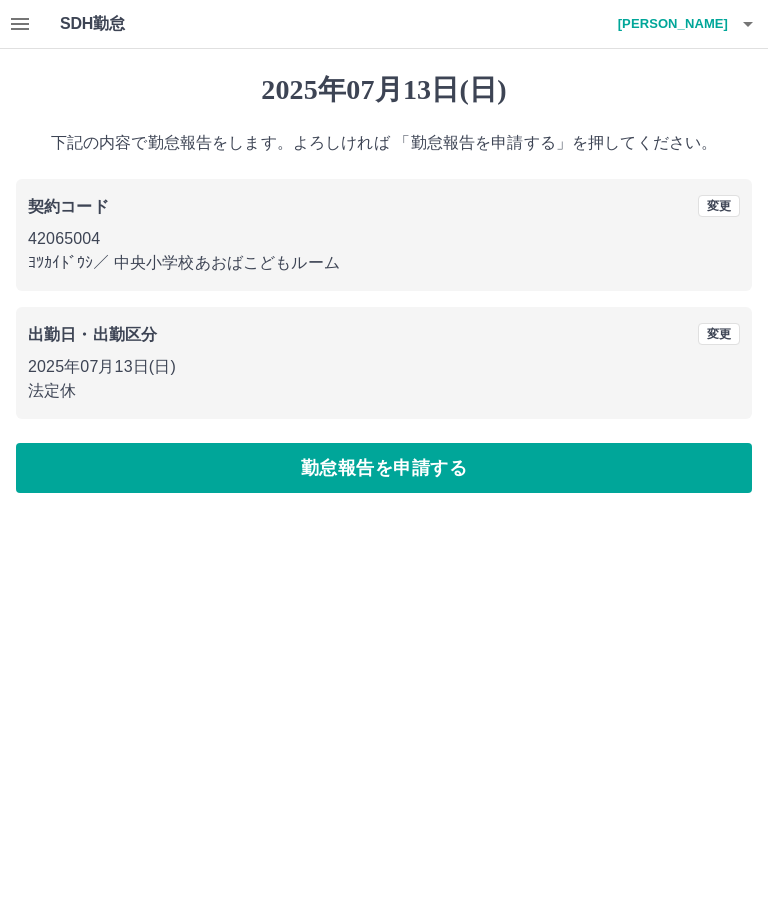 click on "勤怠報告を申請する" at bounding box center [384, 468] 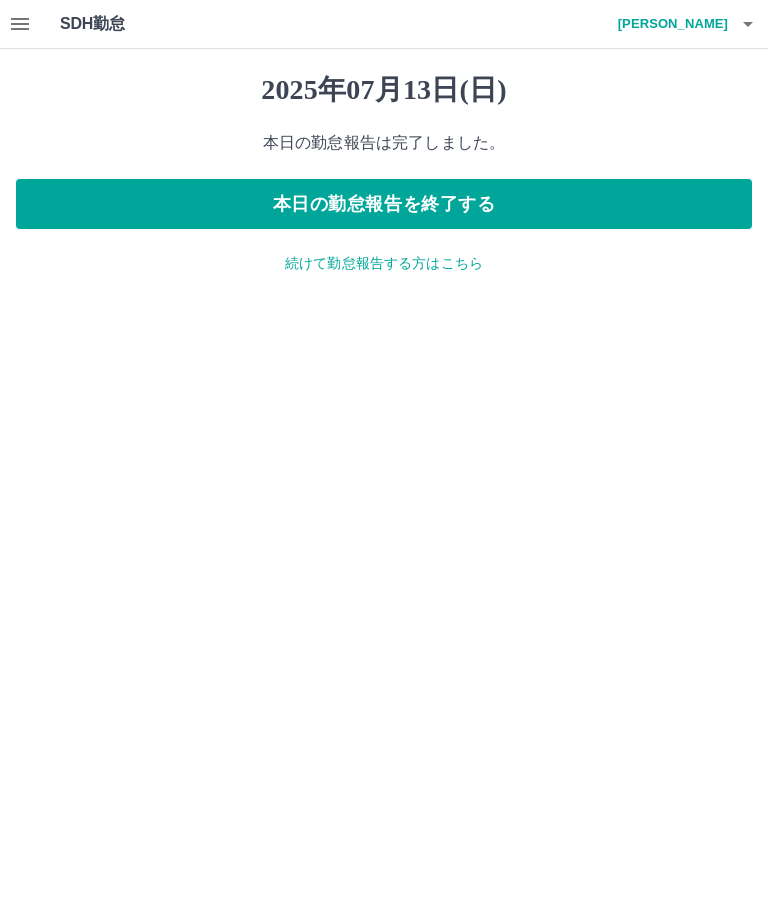 click 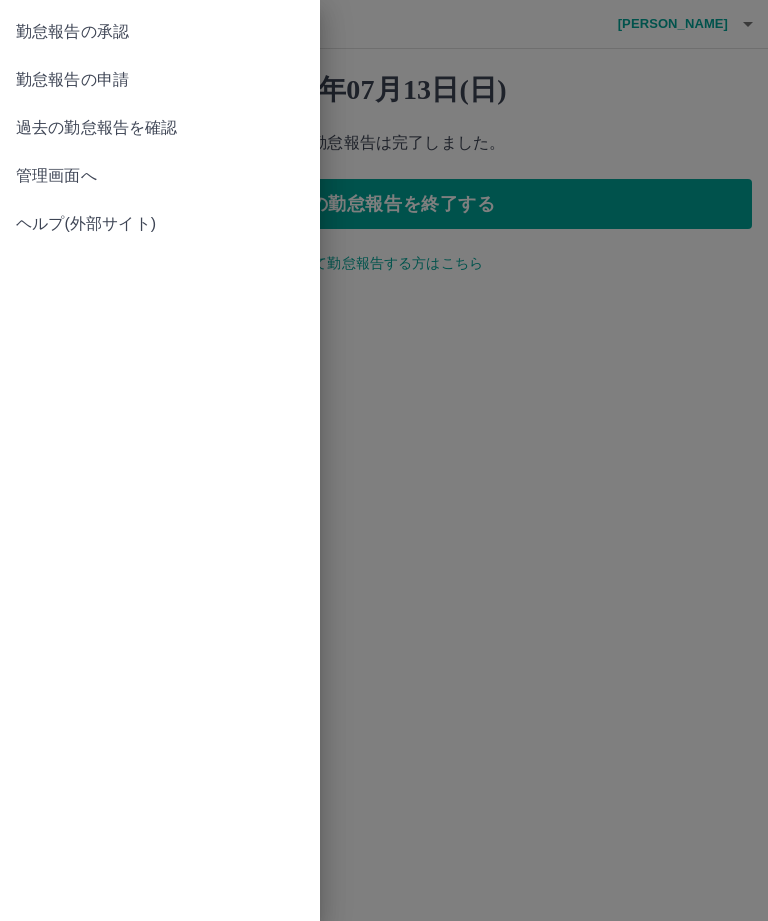 click on "勤怠報告の承認" at bounding box center (160, 32) 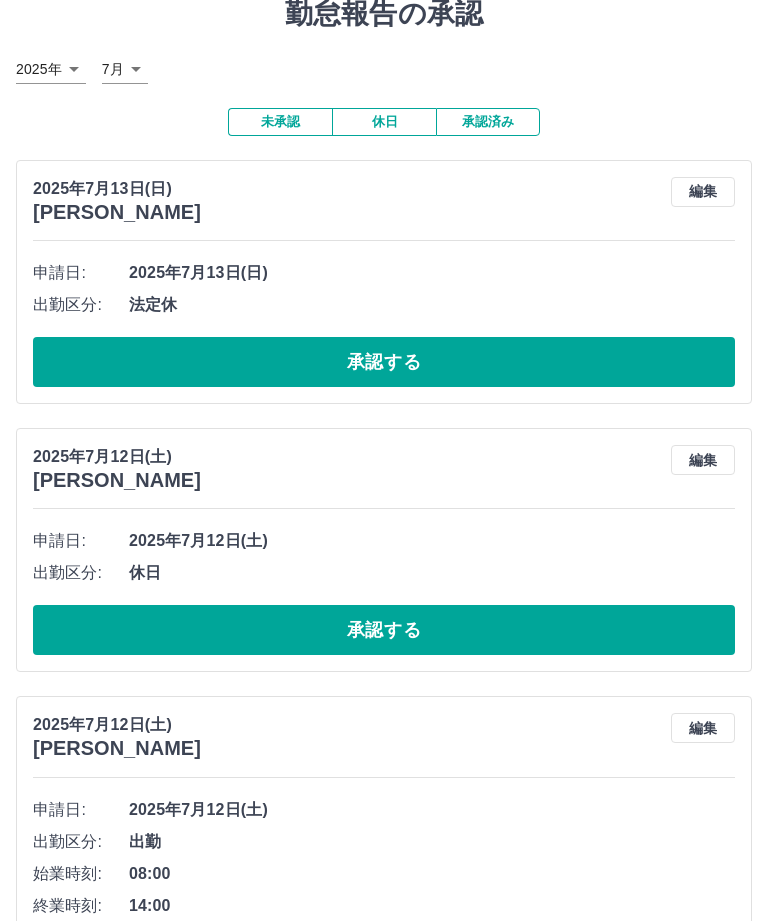 scroll, scrollTop: 81, scrollLeft: 0, axis: vertical 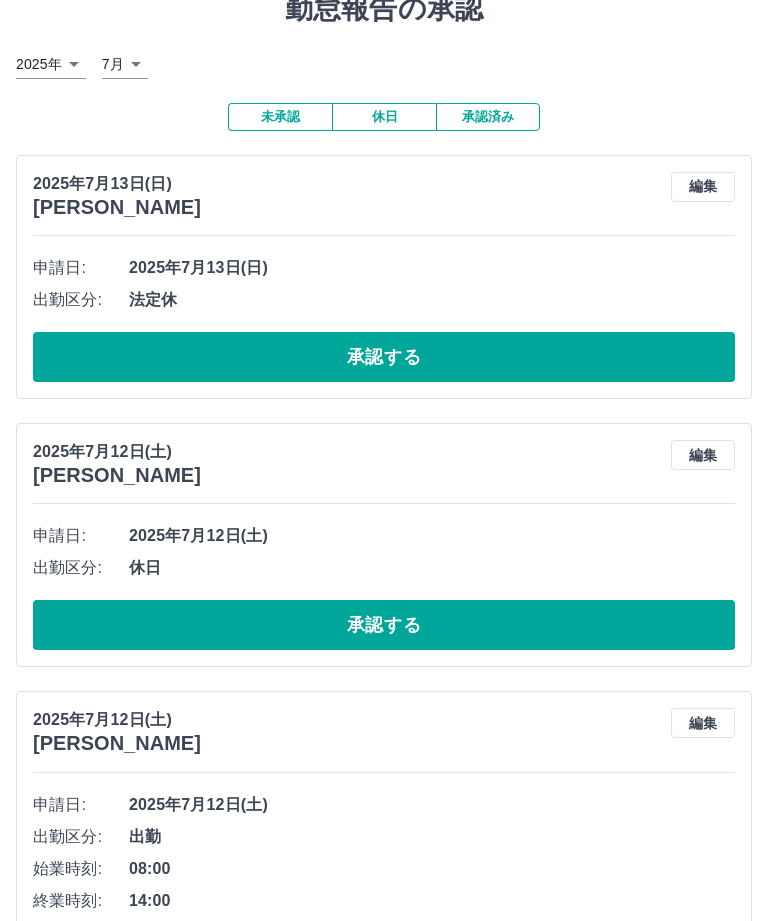click on "承認する" at bounding box center (384, 357) 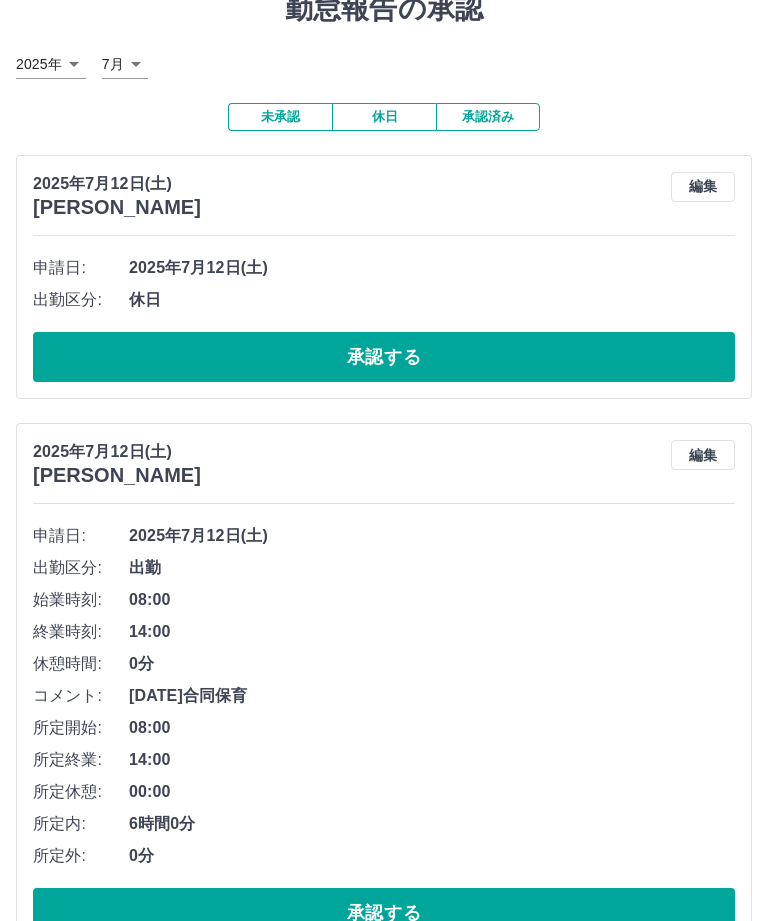 click on "承認する" at bounding box center (384, 357) 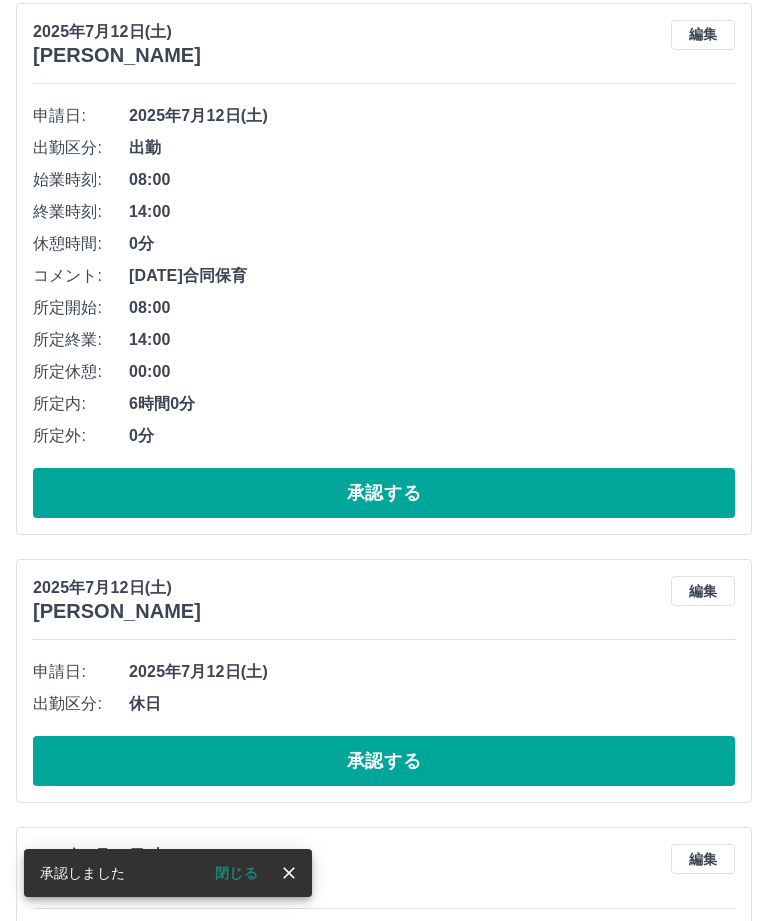 scroll, scrollTop: 235, scrollLeft: 0, axis: vertical 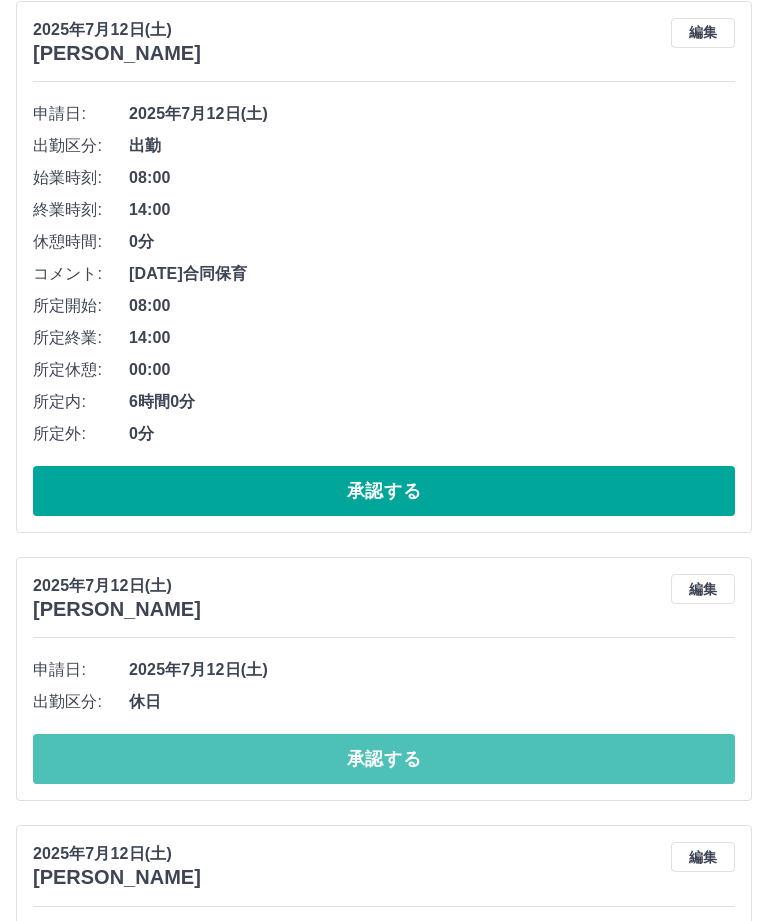 click on "承認する" at bounding box center (384, 759) 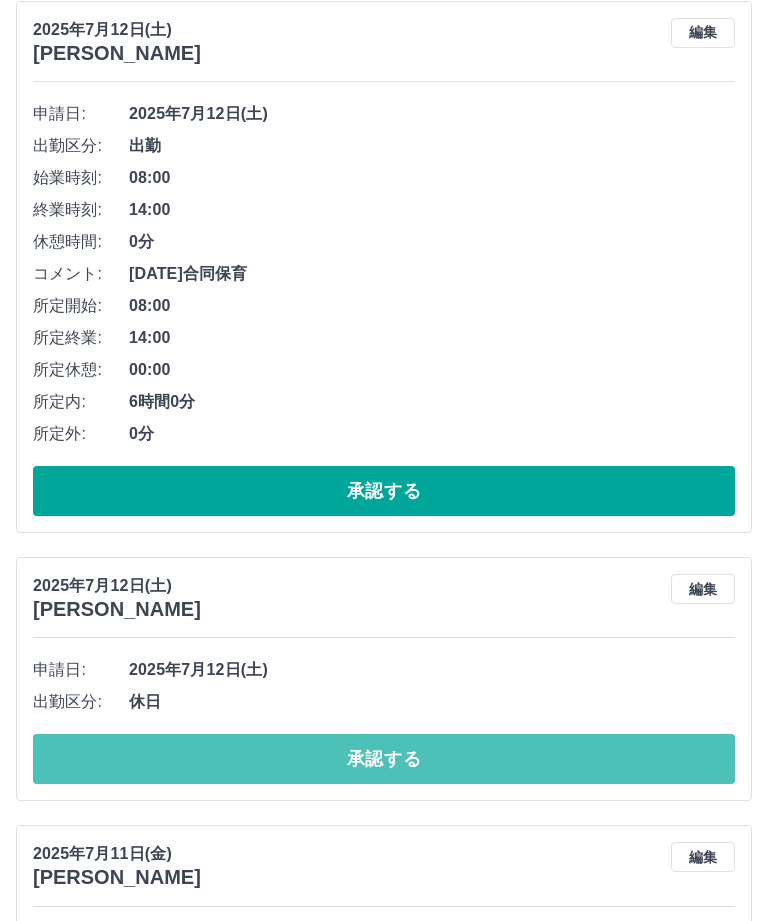 click on "承認する" at bounding box center (384, 759) 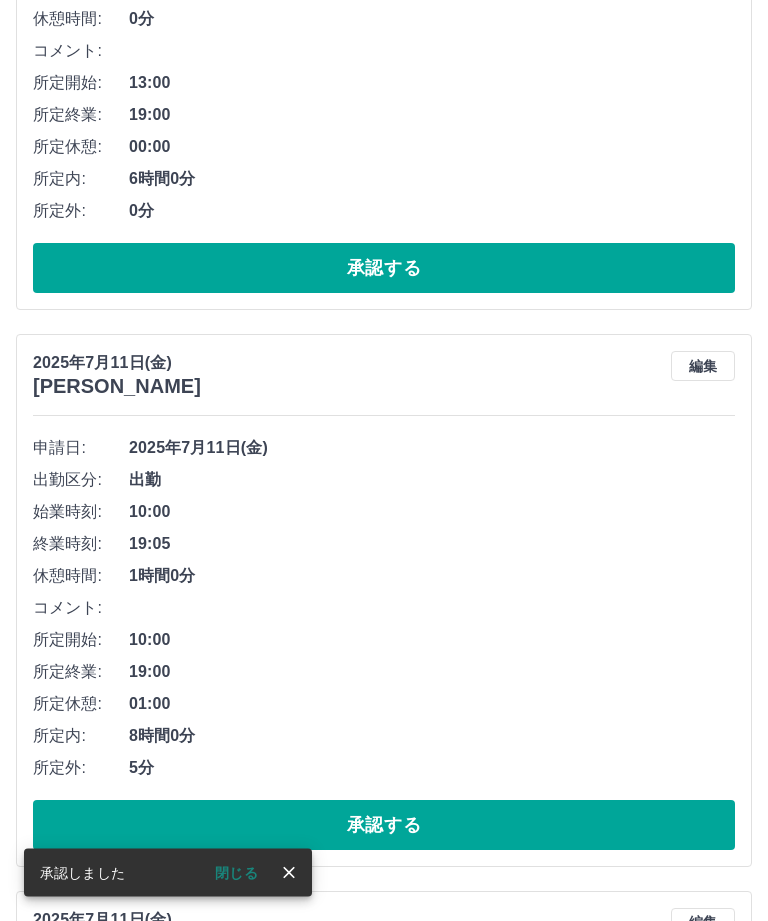 scroll, scrollTop: 1015, scrollLeft: 0, axis: vertical 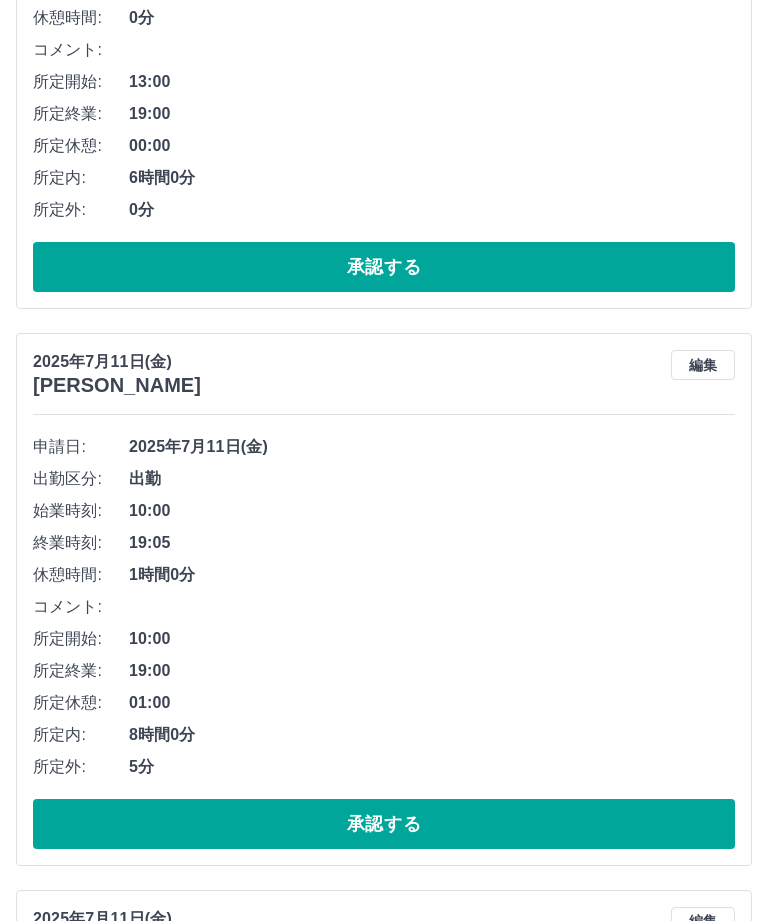 click on "承認する" at bounding box center (384, 824) 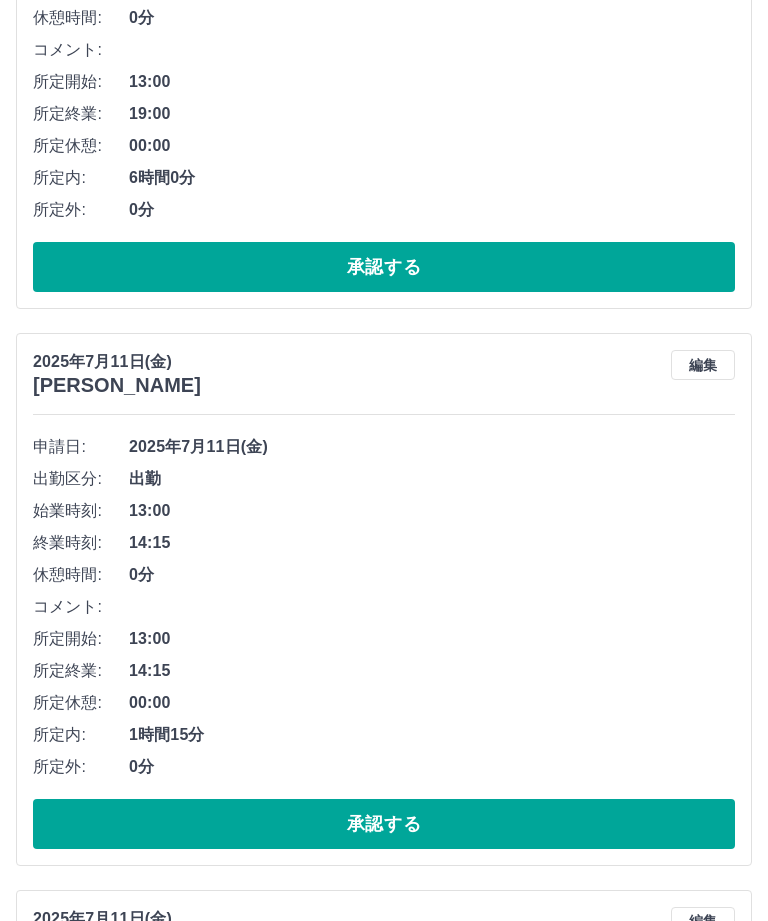 click on "編集" at bounding box center (703, 365) 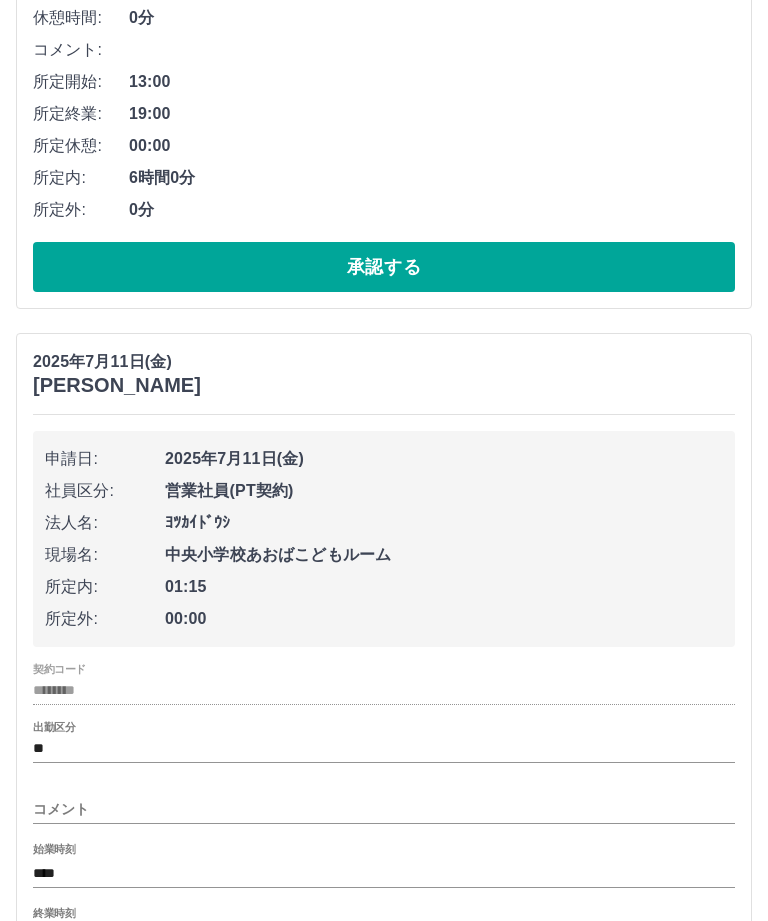 click on "コメント" at bounding box center (384, 809) 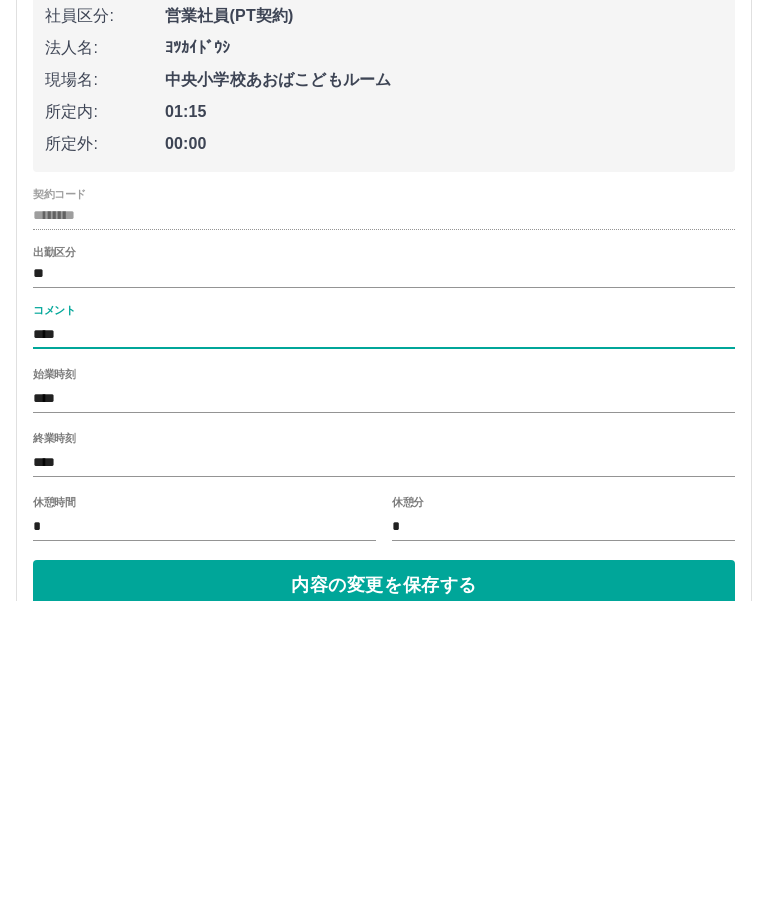 type on "*****" 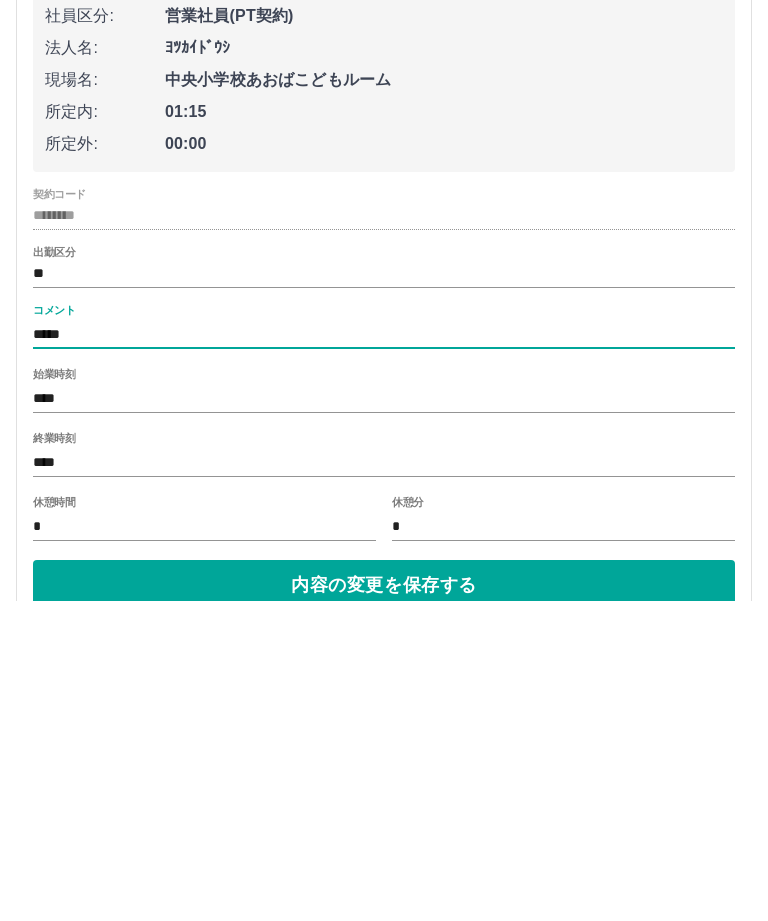 click on "内容の変更を保存する" at bounding box center (384, 905) 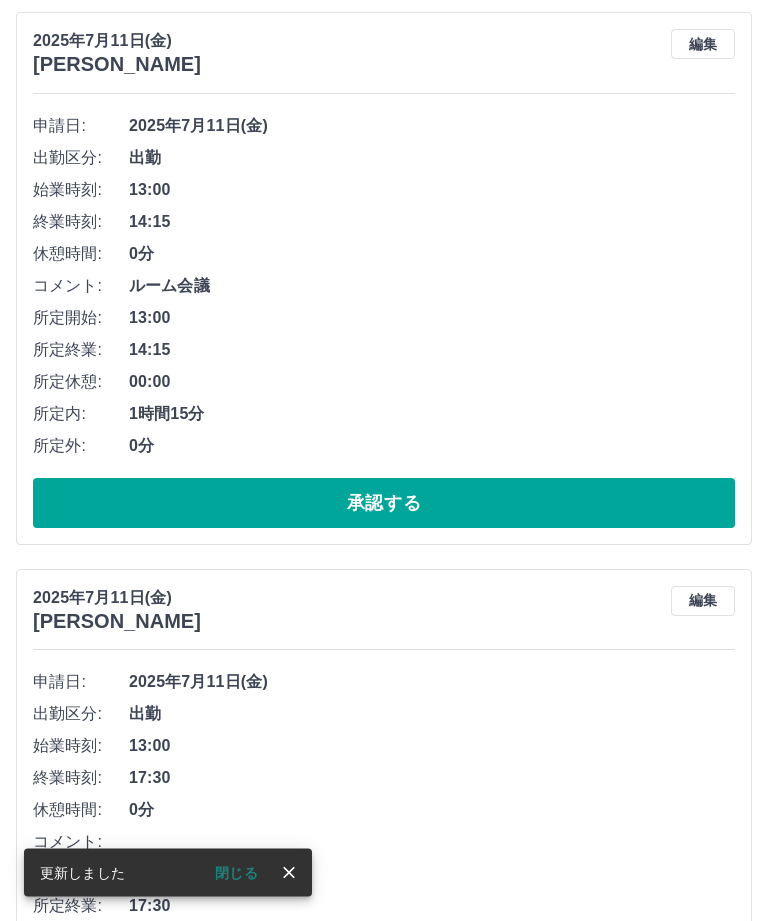 scroll, scrollTop: 1336, scrollLeft: 0, axis: vertical 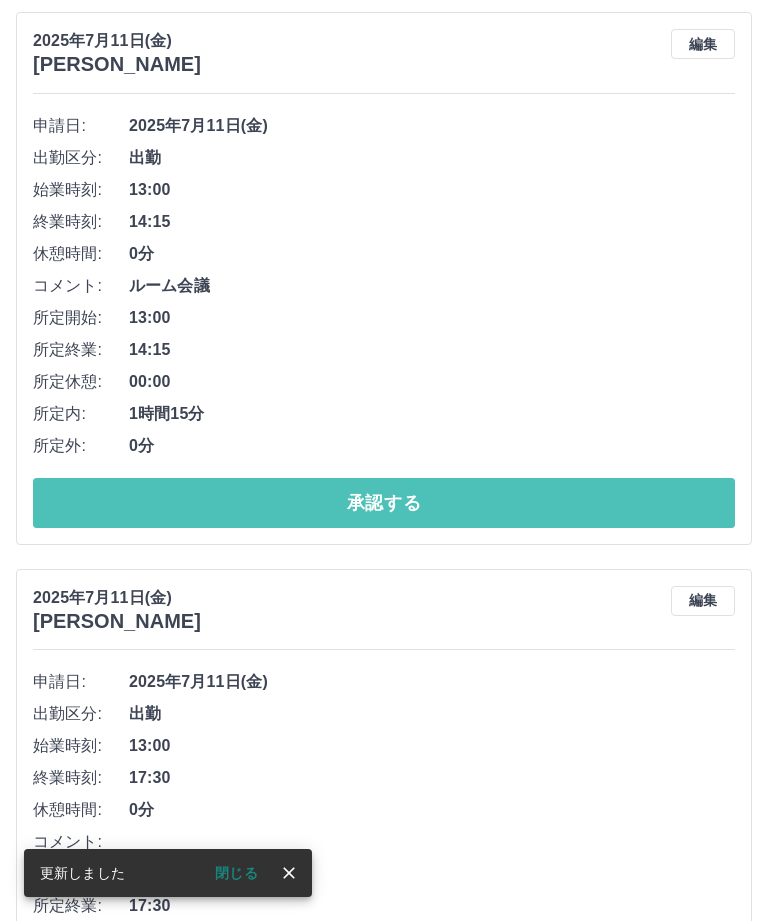 click on "承認する" at bounding box center [384, 503] 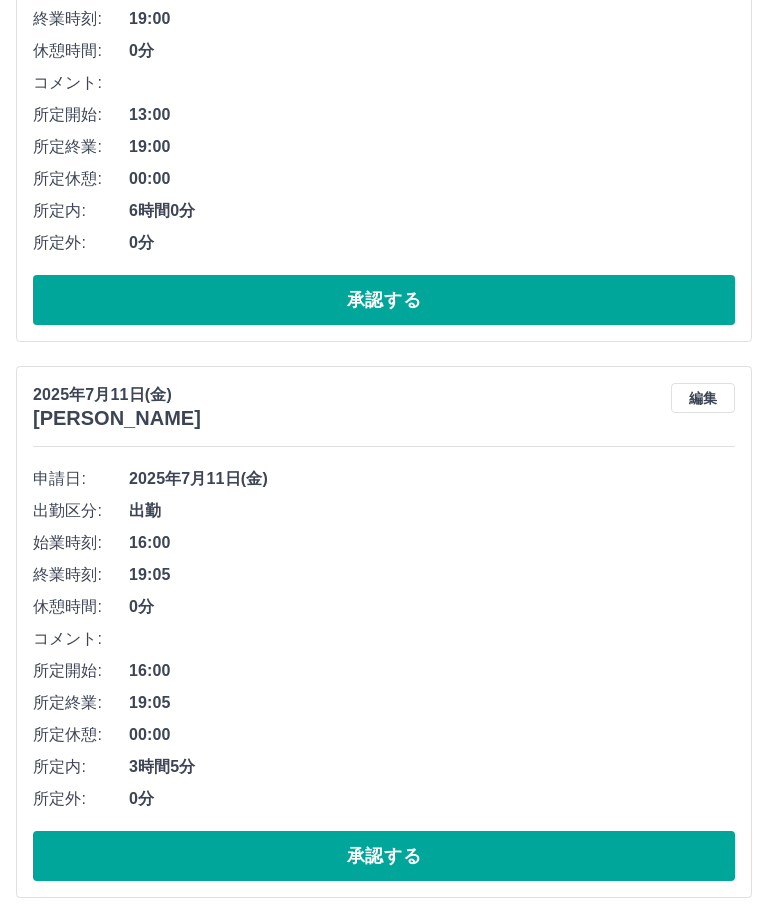 scroll, scrollTop: 2095, scrollLeft: 0, axis: vertical 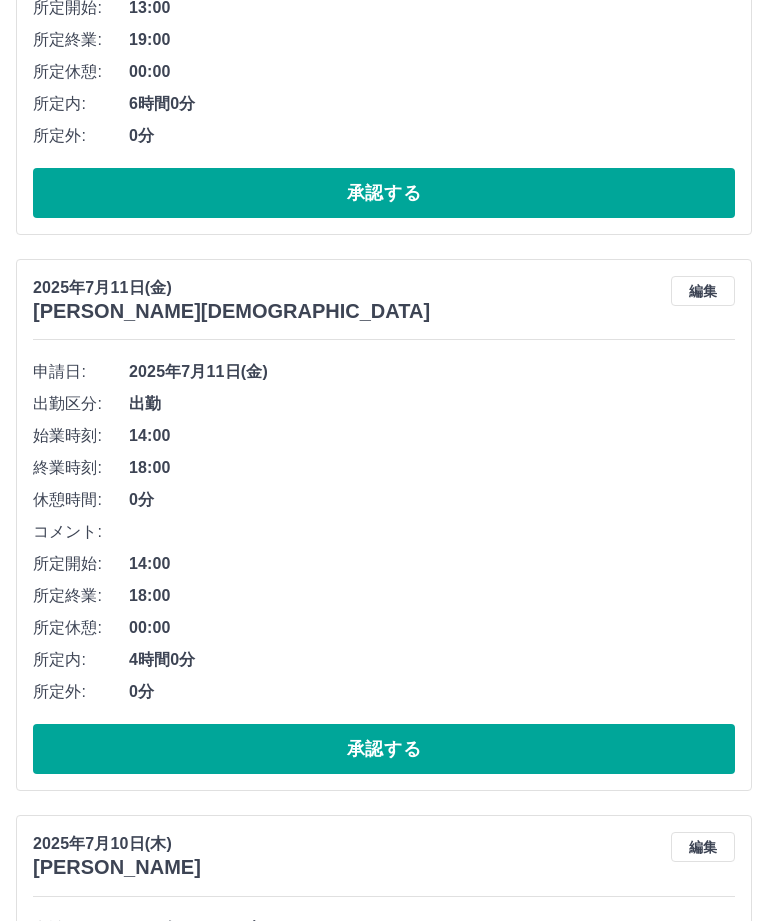 click on "承認する" at bounding box center (384, 749) 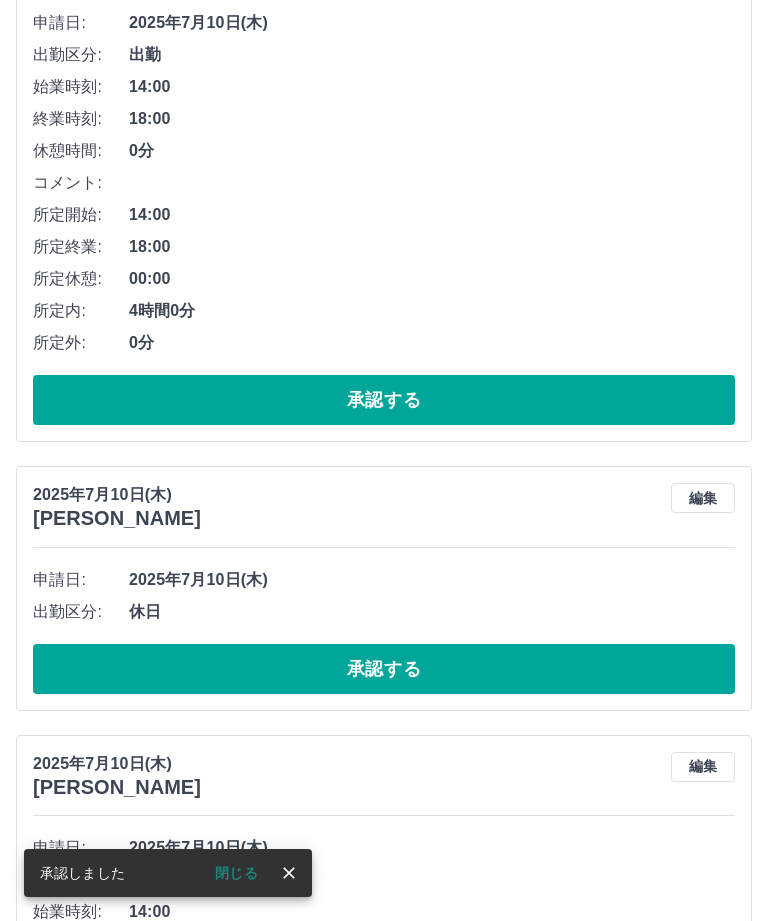 scroll, scrollTop: 2556, scrollLeft: 0, axis: vertical 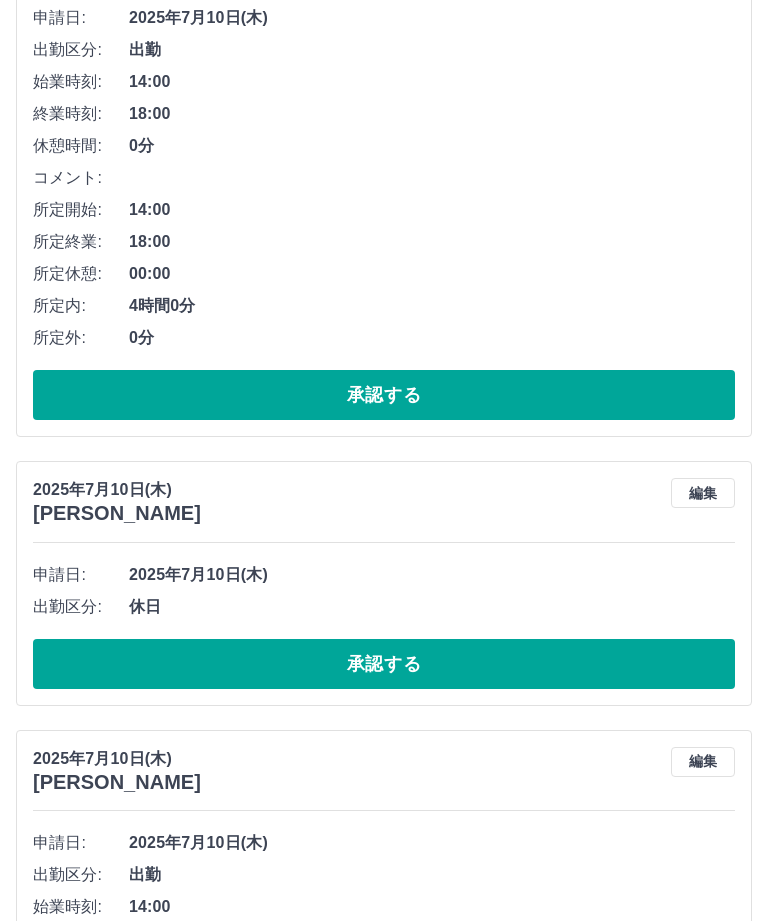 click on "承認する" at bounding box center (384, 664) 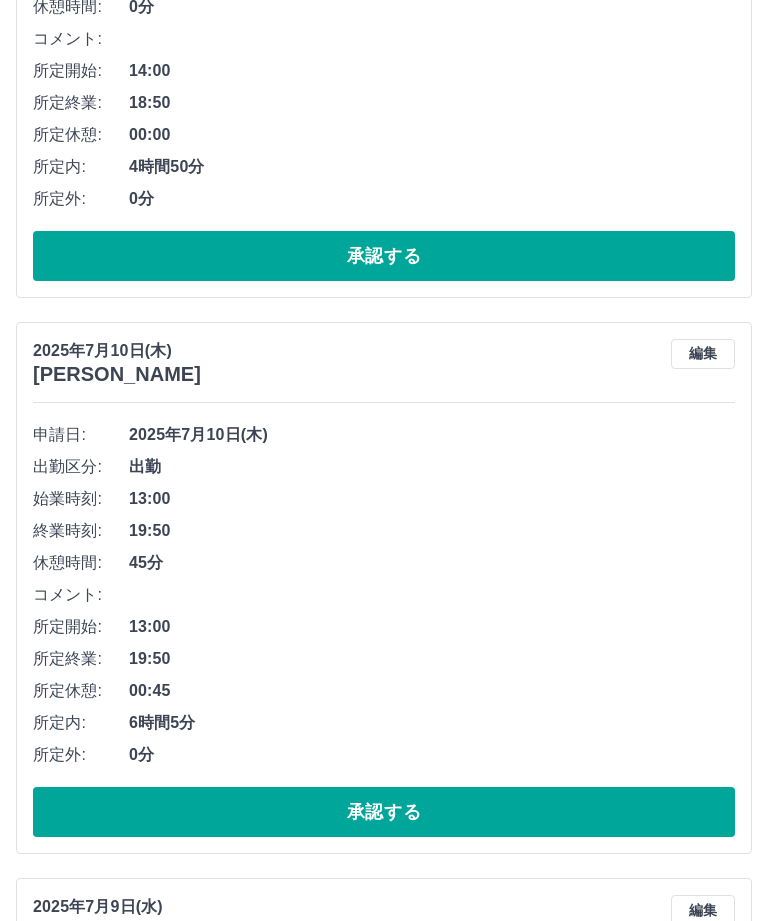 scroll, scrollTop: 3254, scrollLeft: 0, axis: vertical 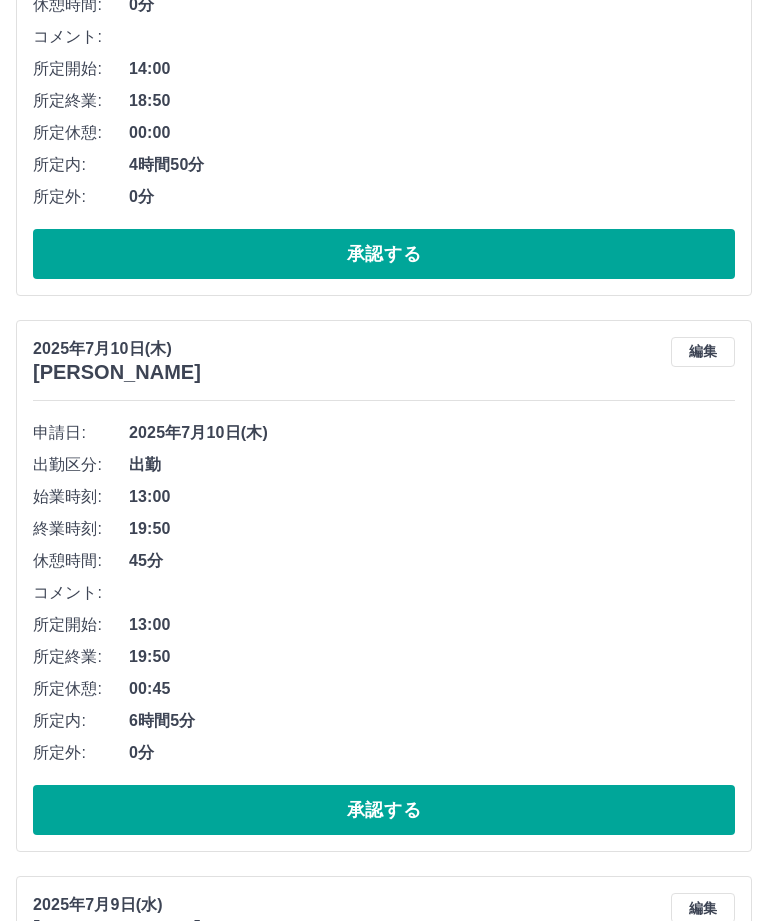 click on "承認する" at bounding box center [384, 810] 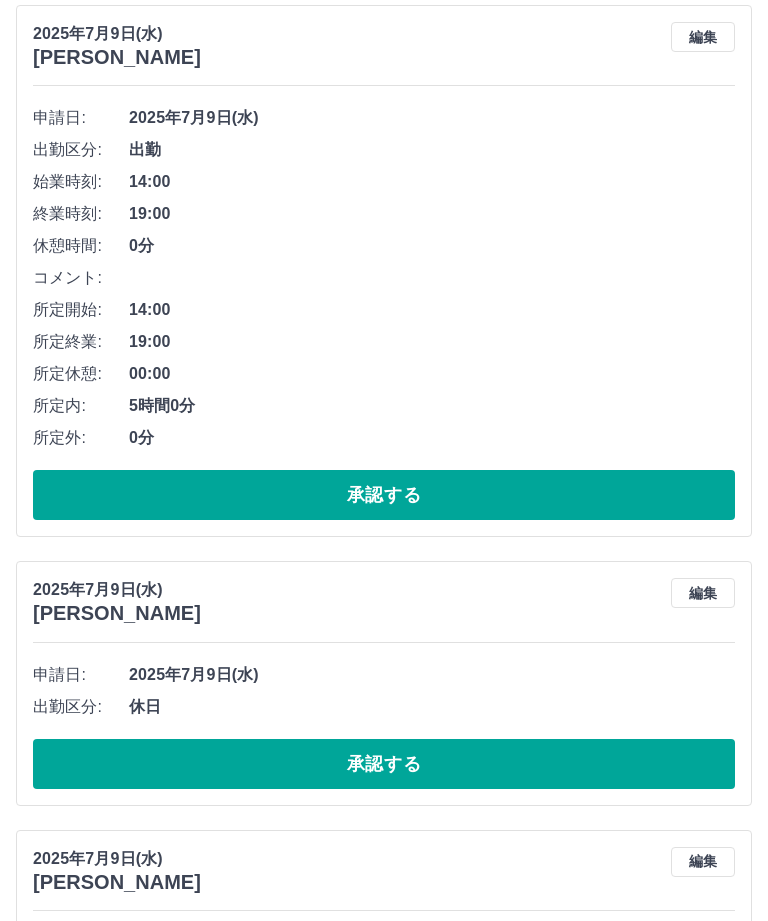 scroll, scrollTop: 4125, scrollLeft: 0, axis: vertical 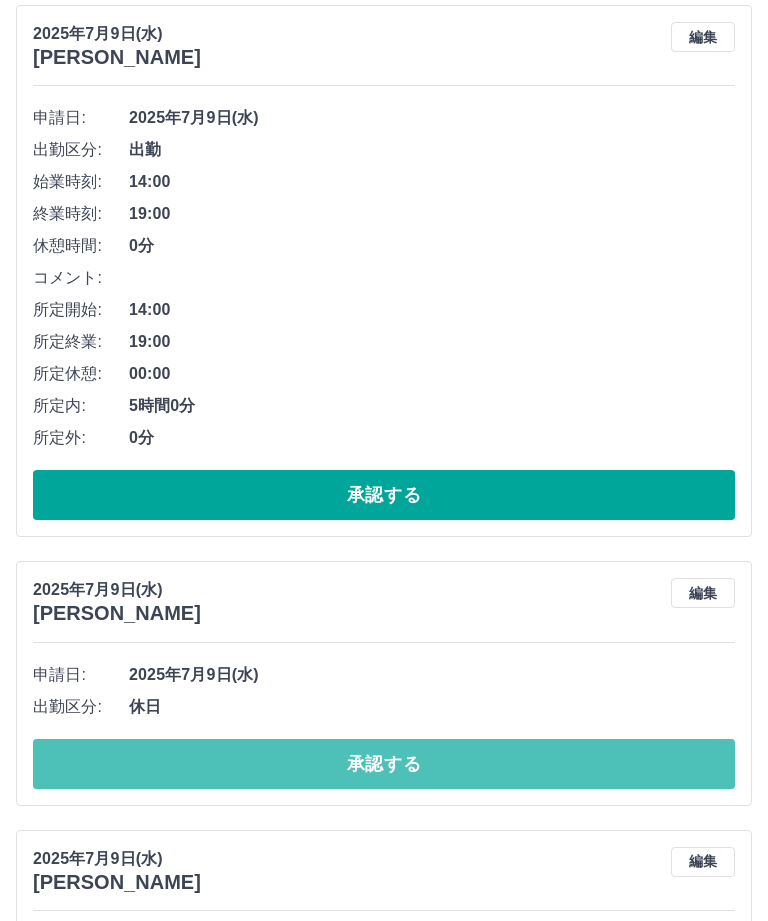 click on "承認する" at bounding box center [384, 764] 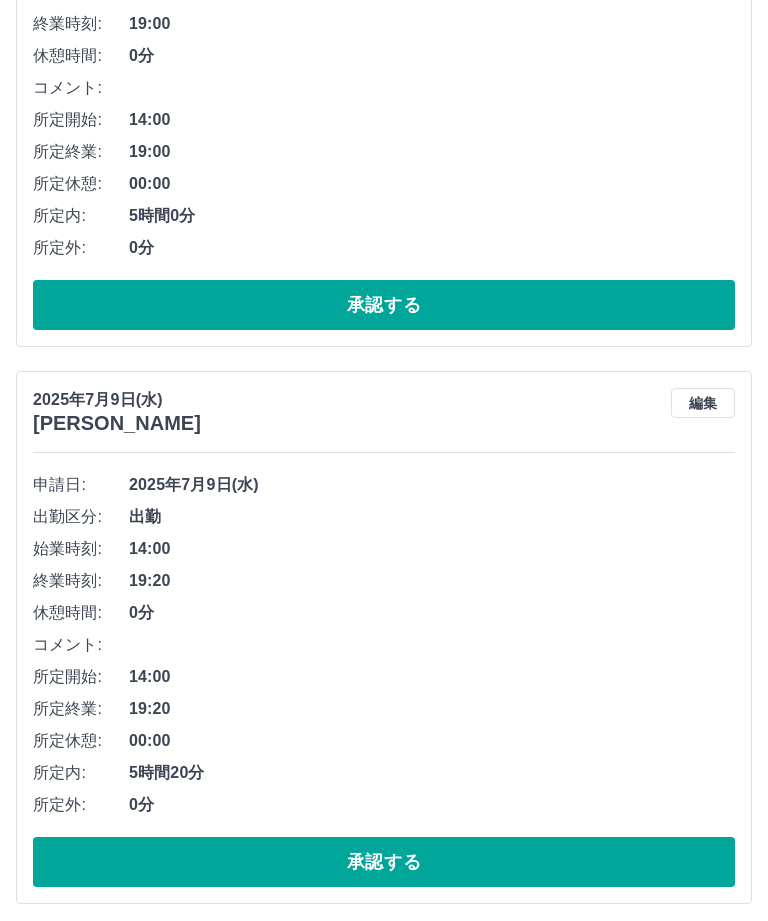 scroll, scrollTop: 4315, scrollLeft: 0, axis: vertical 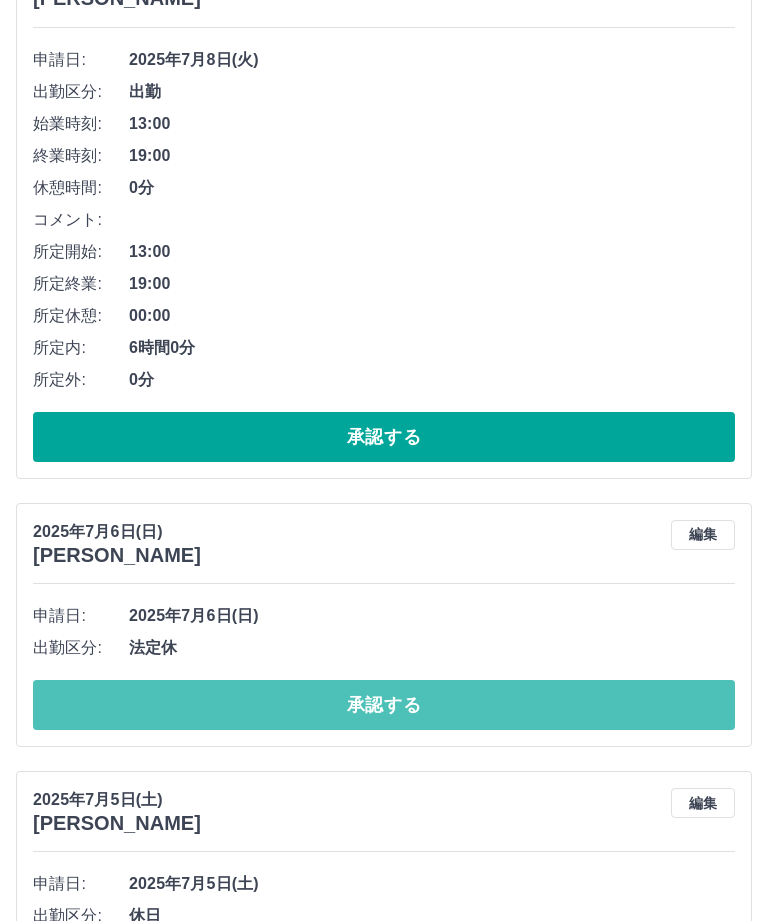 click on "承認する" at bounding box center [384, 705] 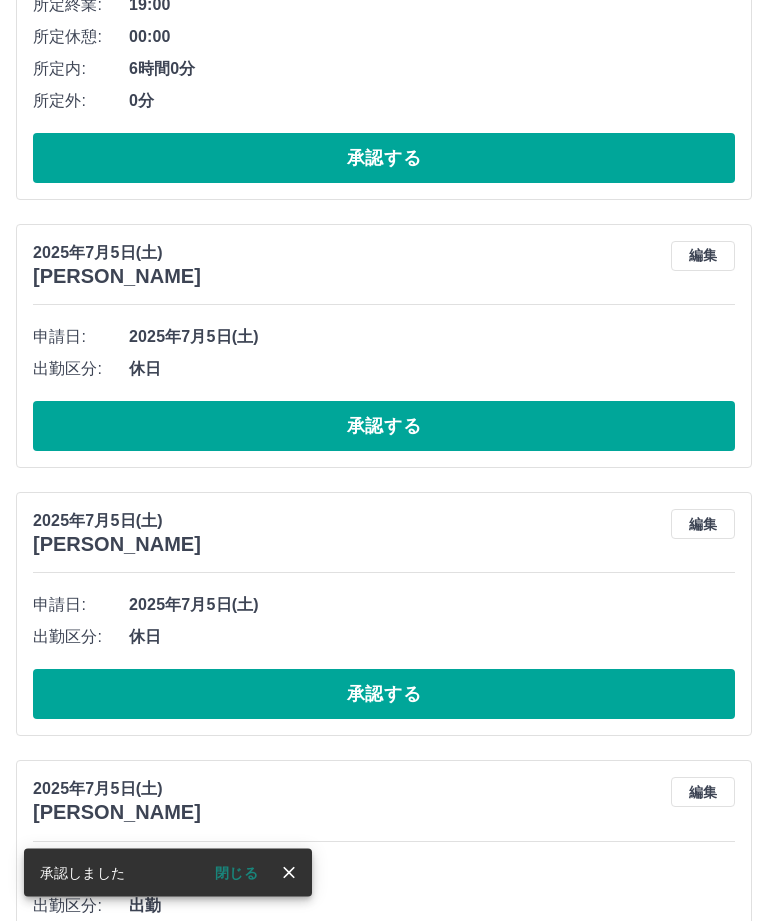 scroll, scrollTop: 5017, scrollLeft: 0, axis: vertical 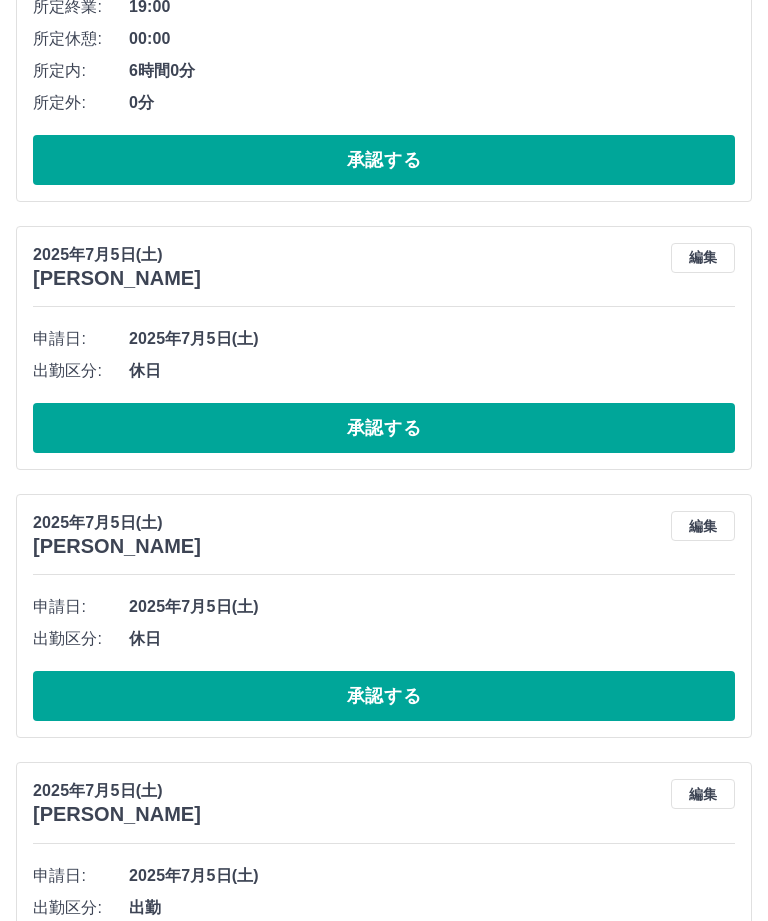 click on "承認する" at bounding box center [384, 696] 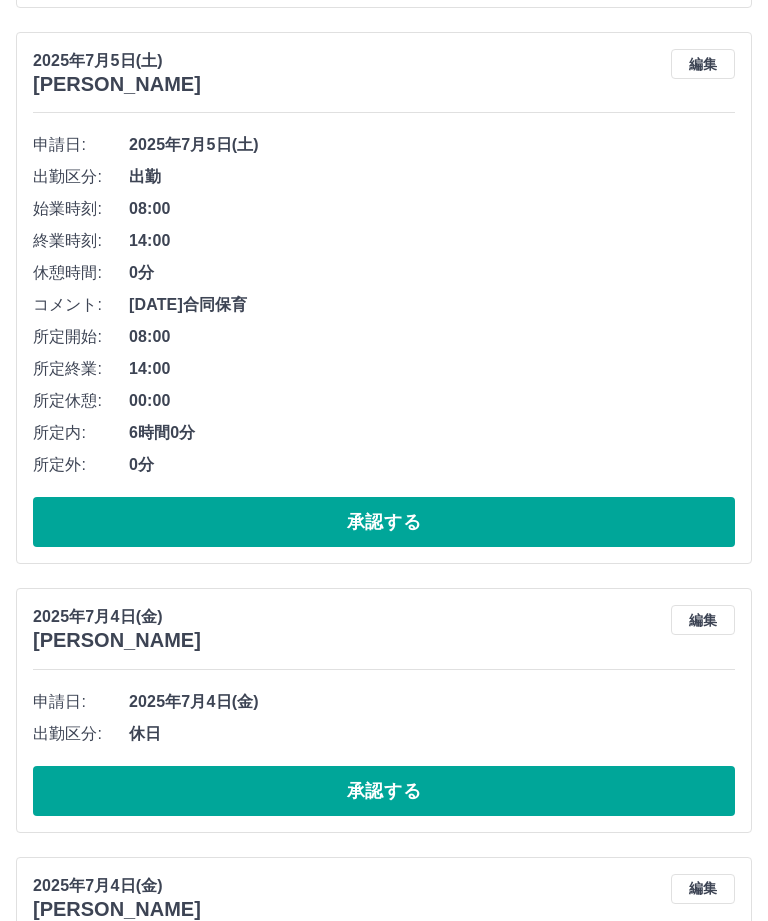 scroll, scrollTop: 6988, scrollLeft: 0, axis: vertical 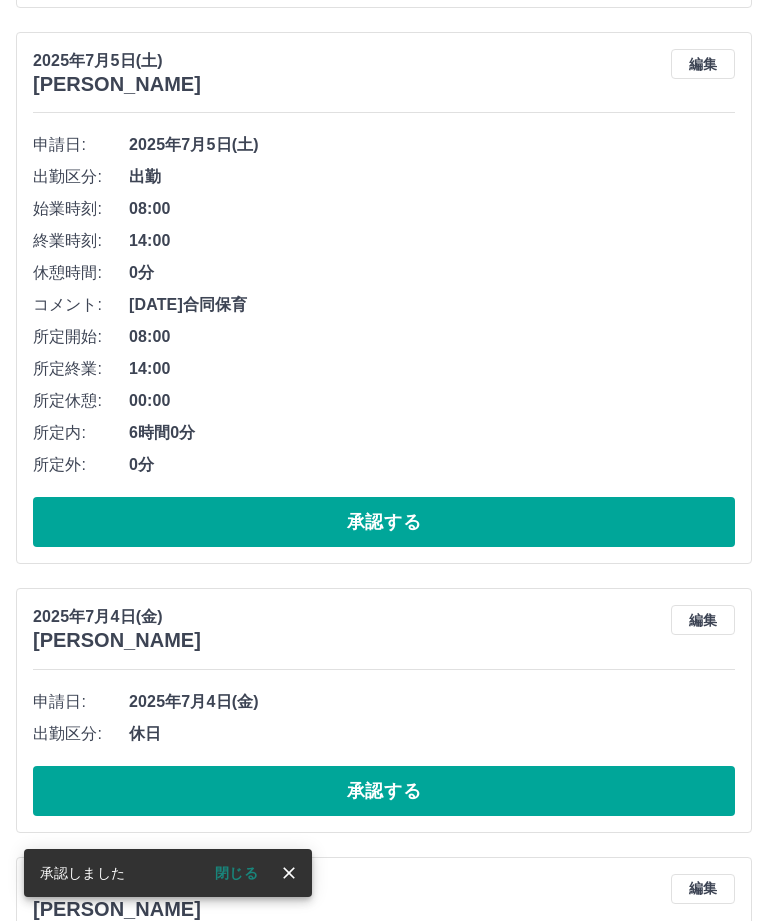 click on "承認する" at bounding box center [384, 791] 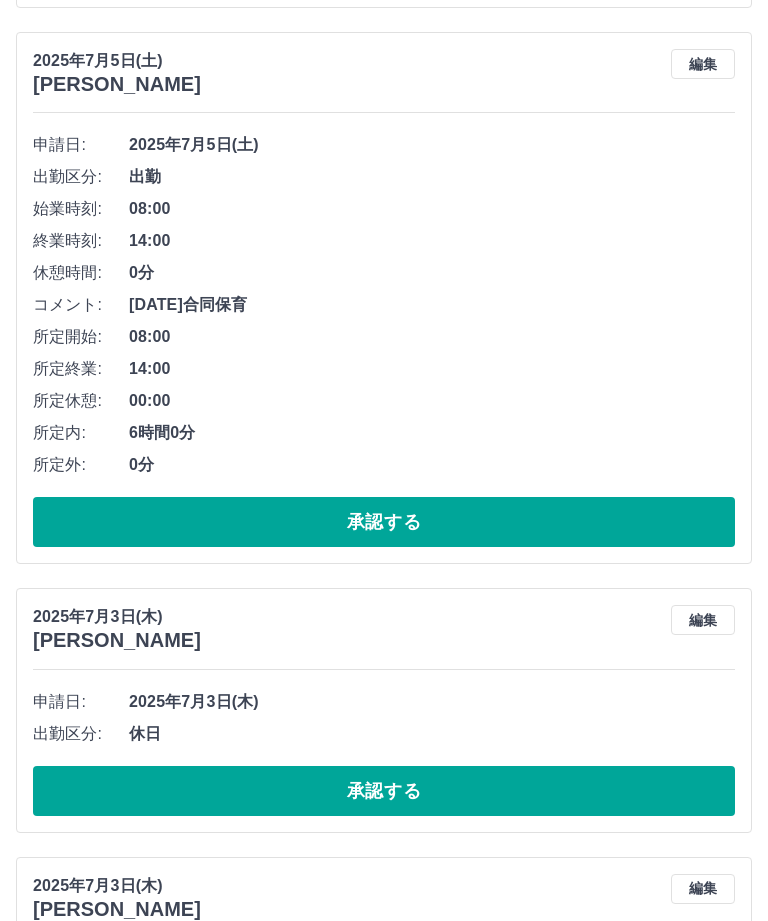 click on "承認する" at bounding box center [384, 791] 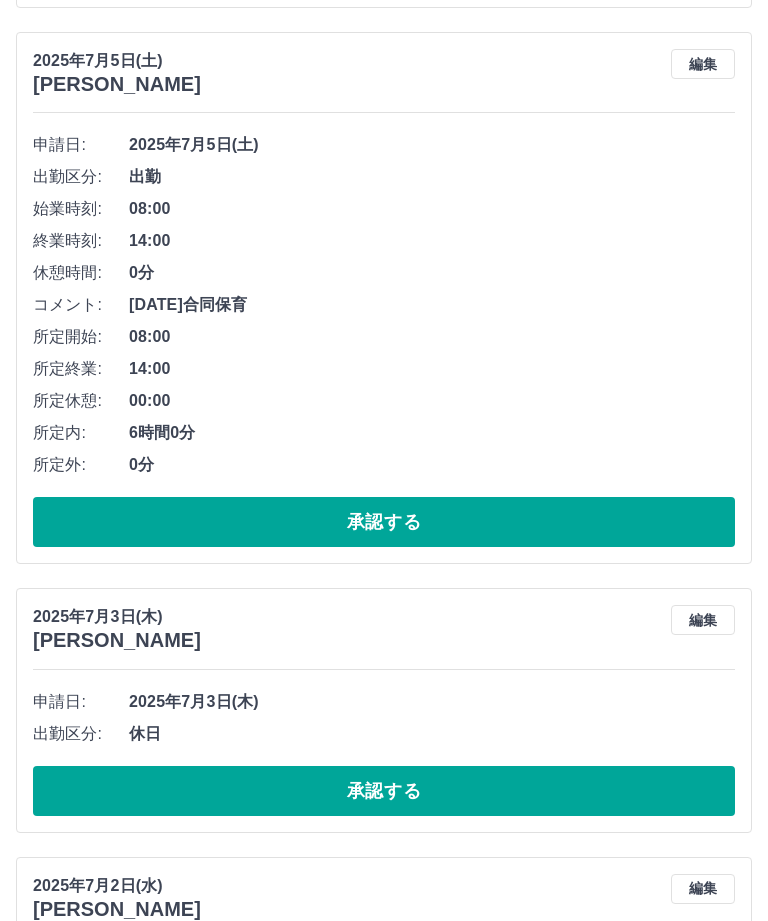 click on "承認する" at bounding box center [384, 791] 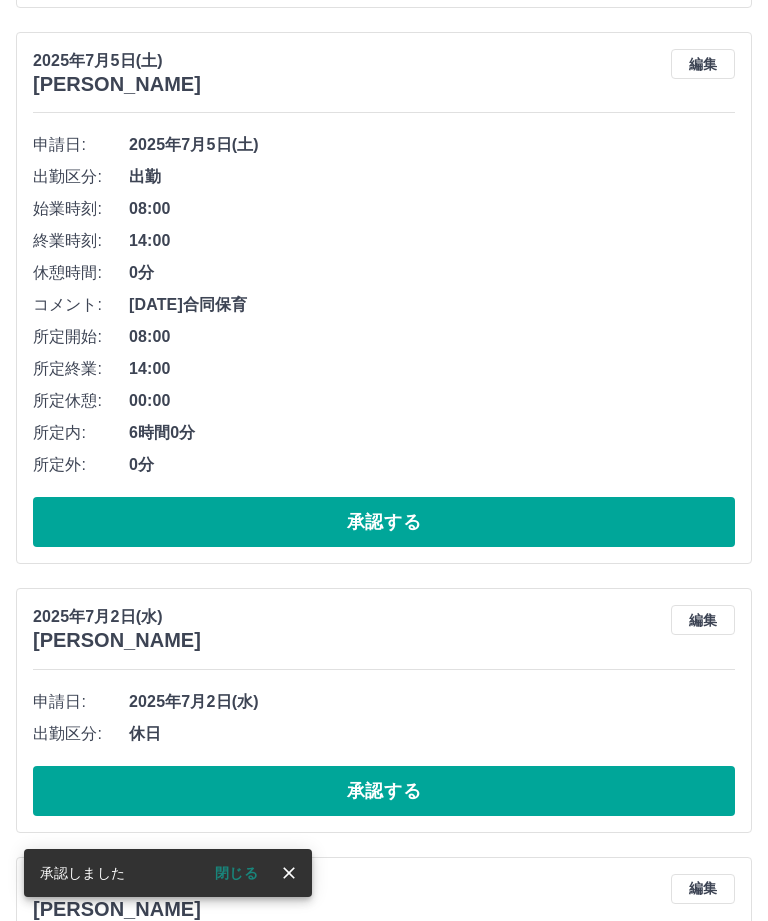 click on "承認する" at bounding box center (384, 791) 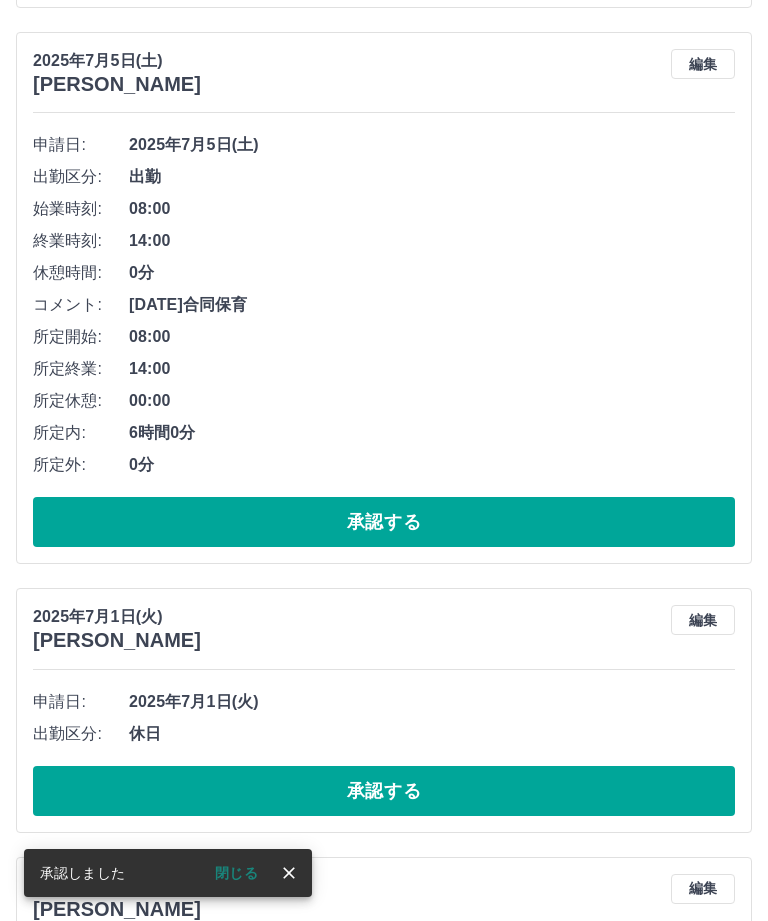 click on "承認する" at bounding box center [384, 791] 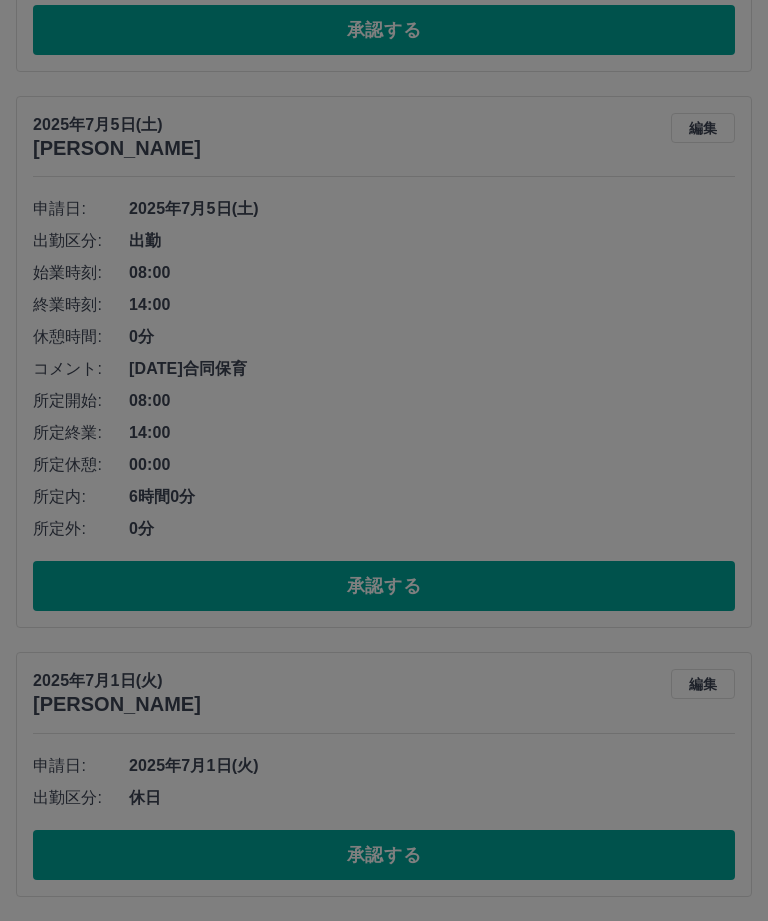 scroll, scrollTop: 6854, scrollLeft: 0, axis: vertical 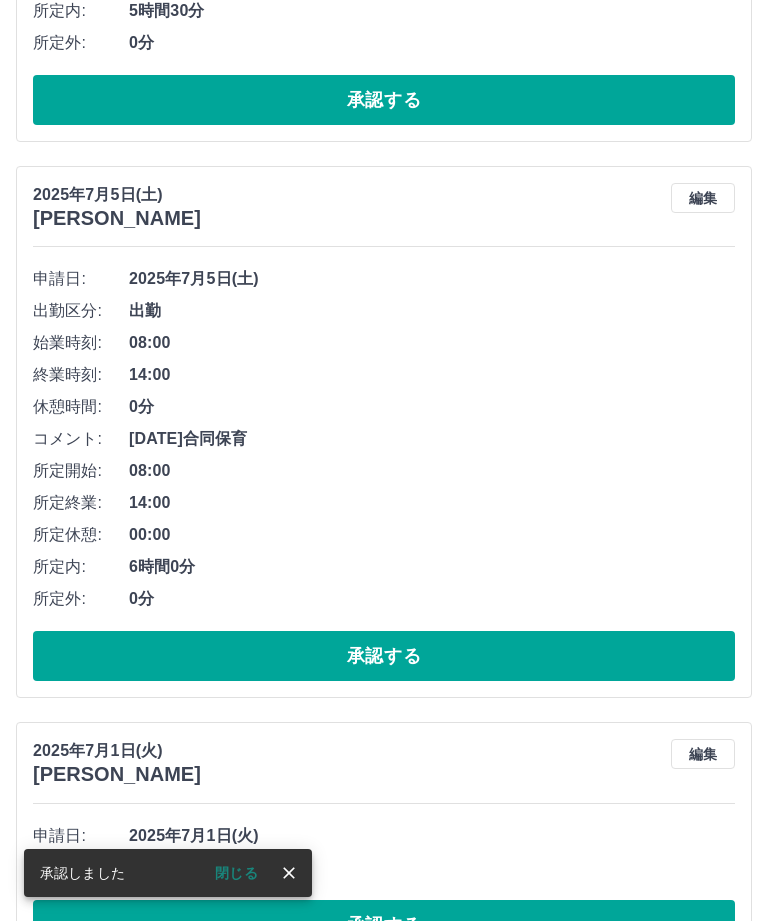 click on "承認する" at bounding box center [384, 925] 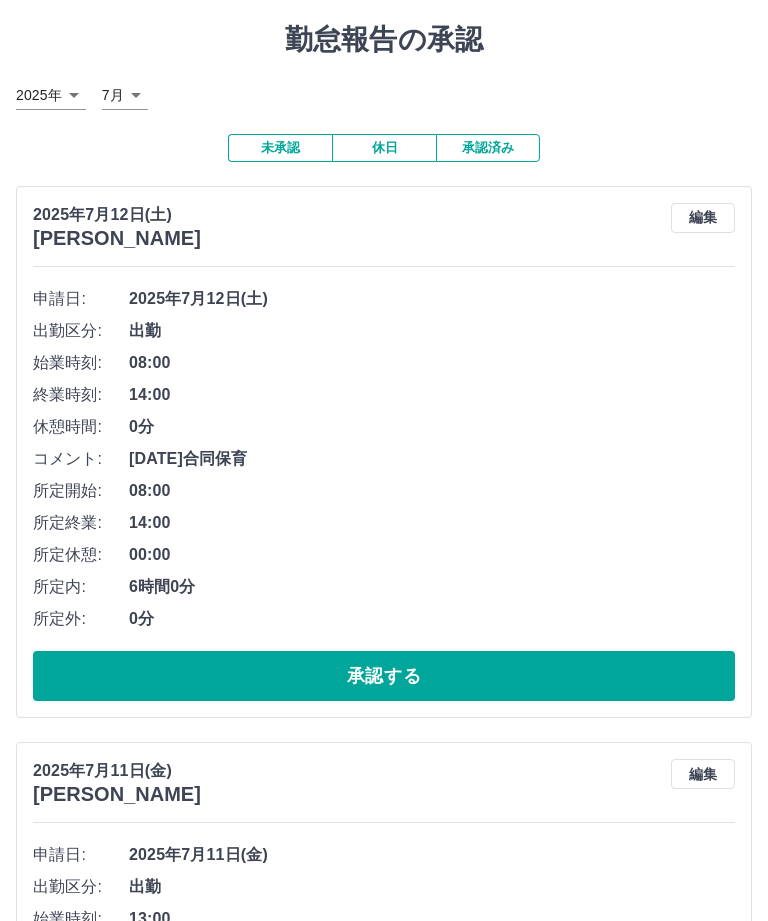 scroll, scrollTop: 0, scrollLeft: 0, axis: both 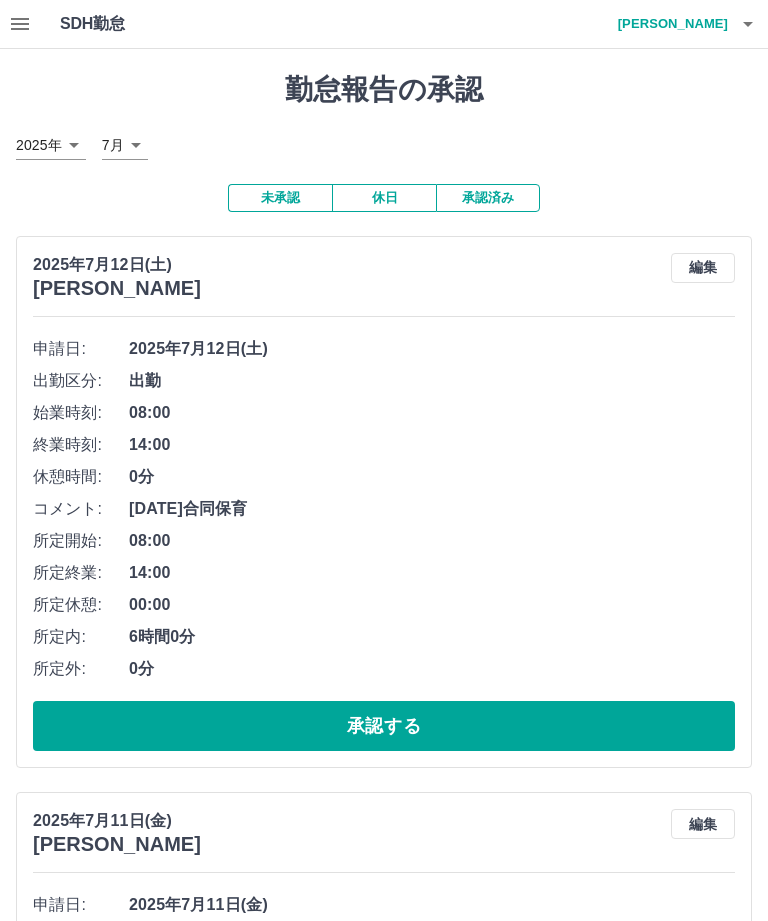 click on "鹿田　節子" at bounding box center [668, 24] 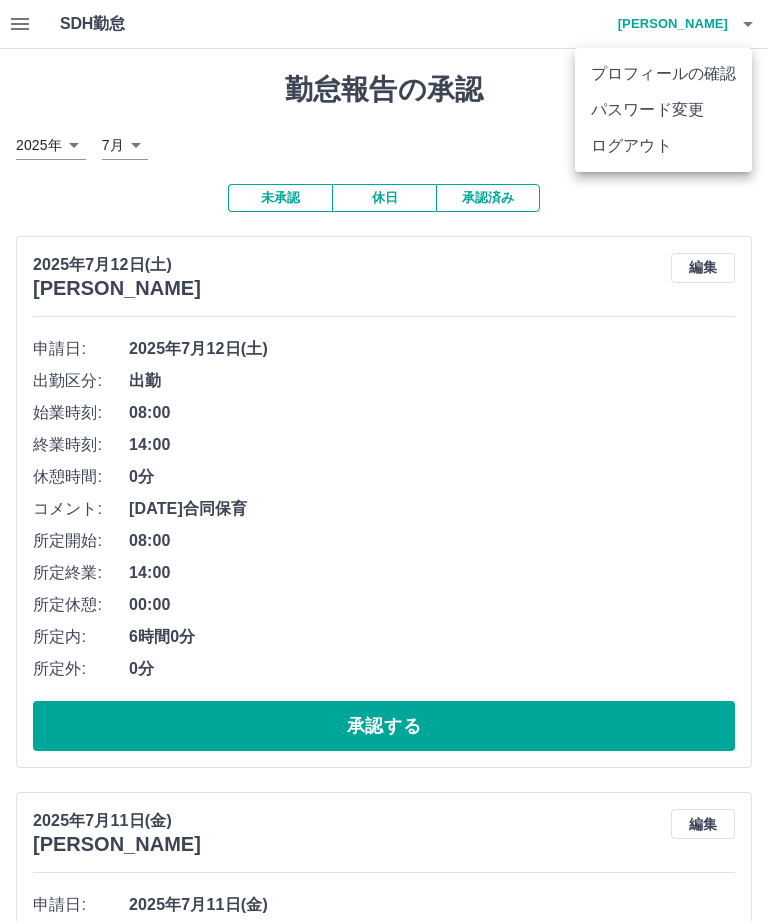 click on "ログアウト" at bounding box center (663, 146) 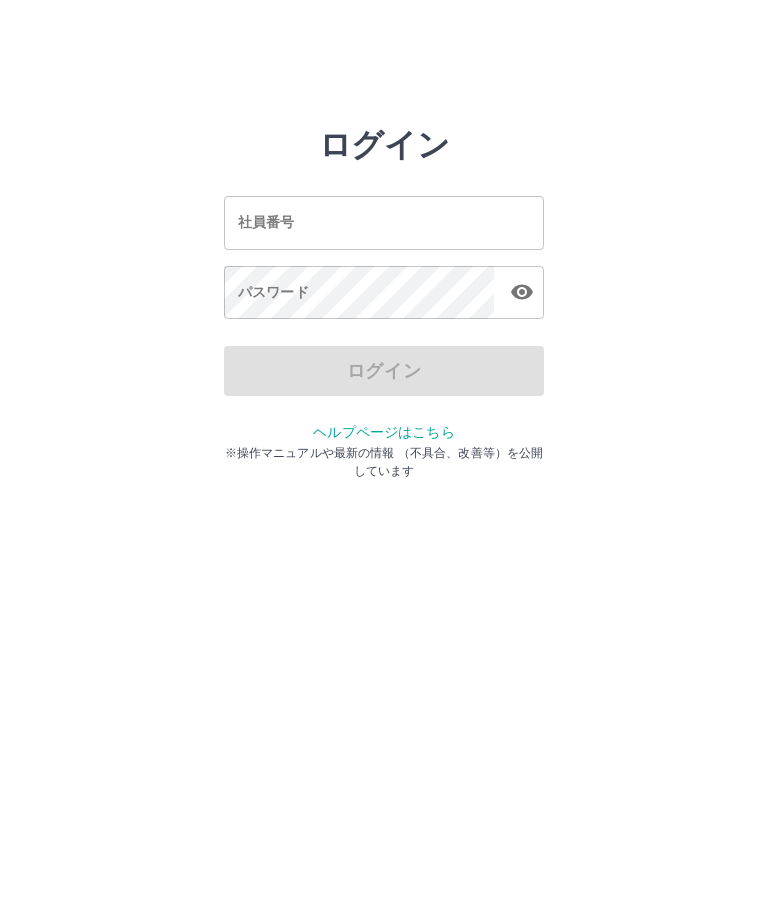 scroll, scrollTop: 0, scrollLeft: 0, axis: both 